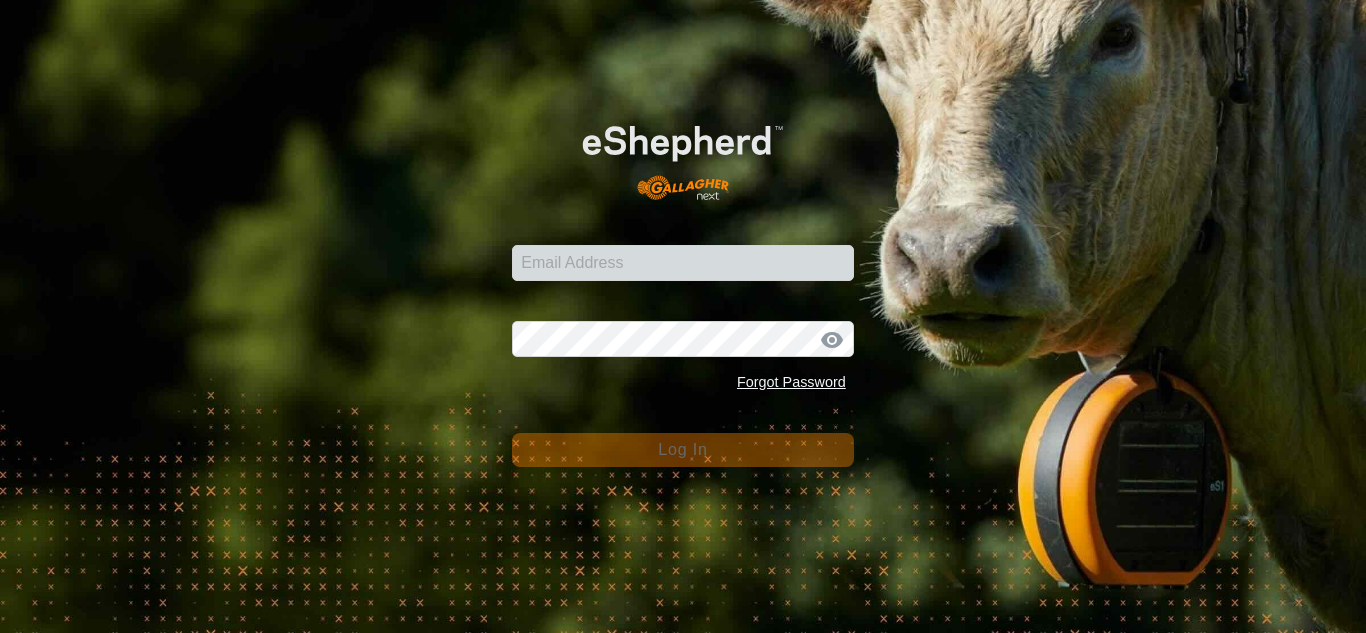 scroll, scrollTop: 0, scrollLeft: 0, axis: both 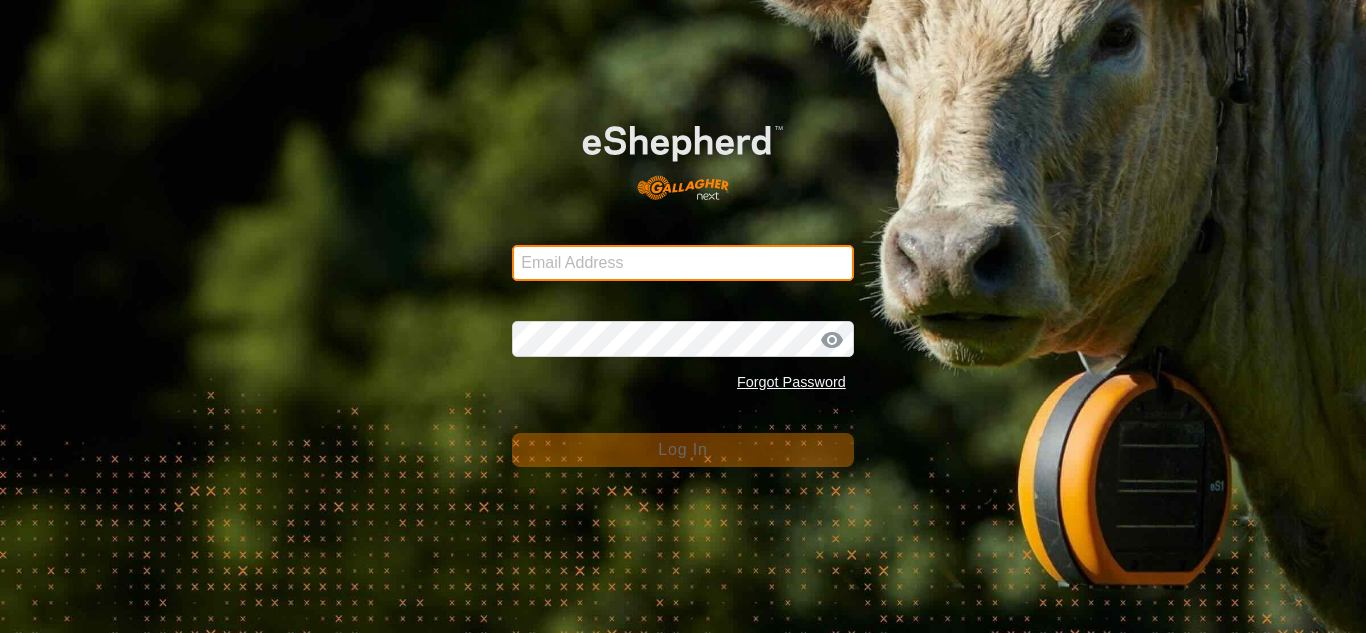 click on "Email Address" at bounding box center [683, 263] 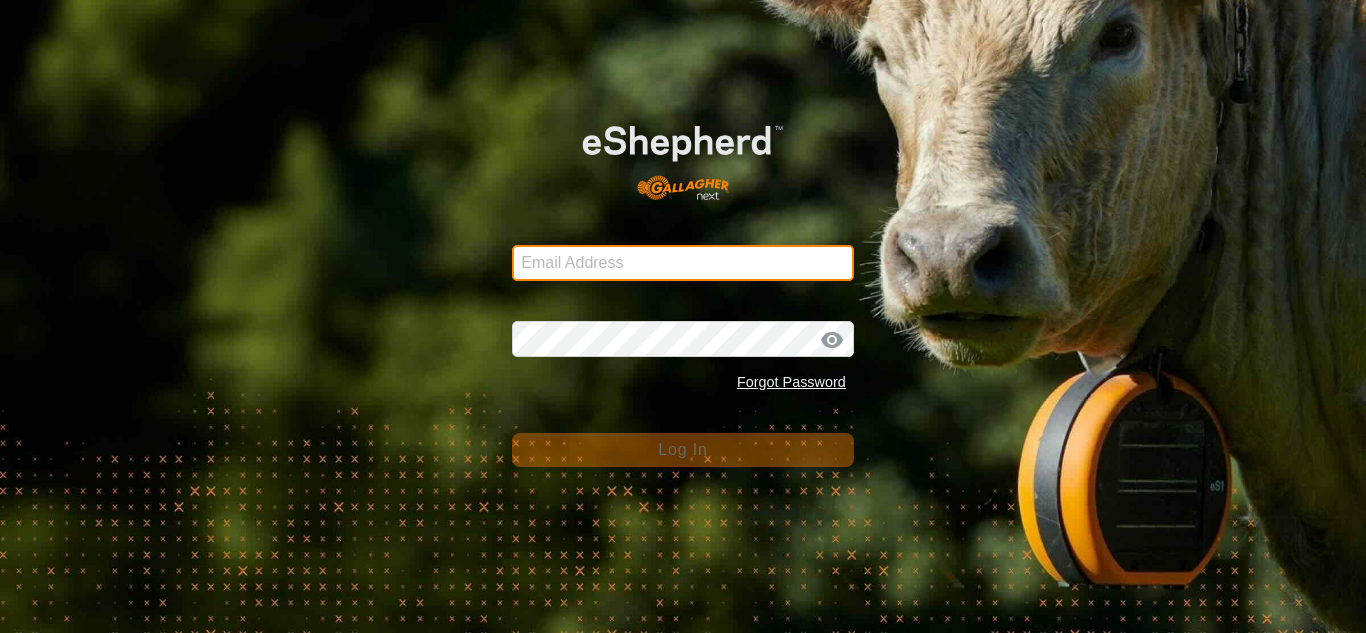 type on "[EMAIL_ADDRESS][DOMAIN_NAME]" 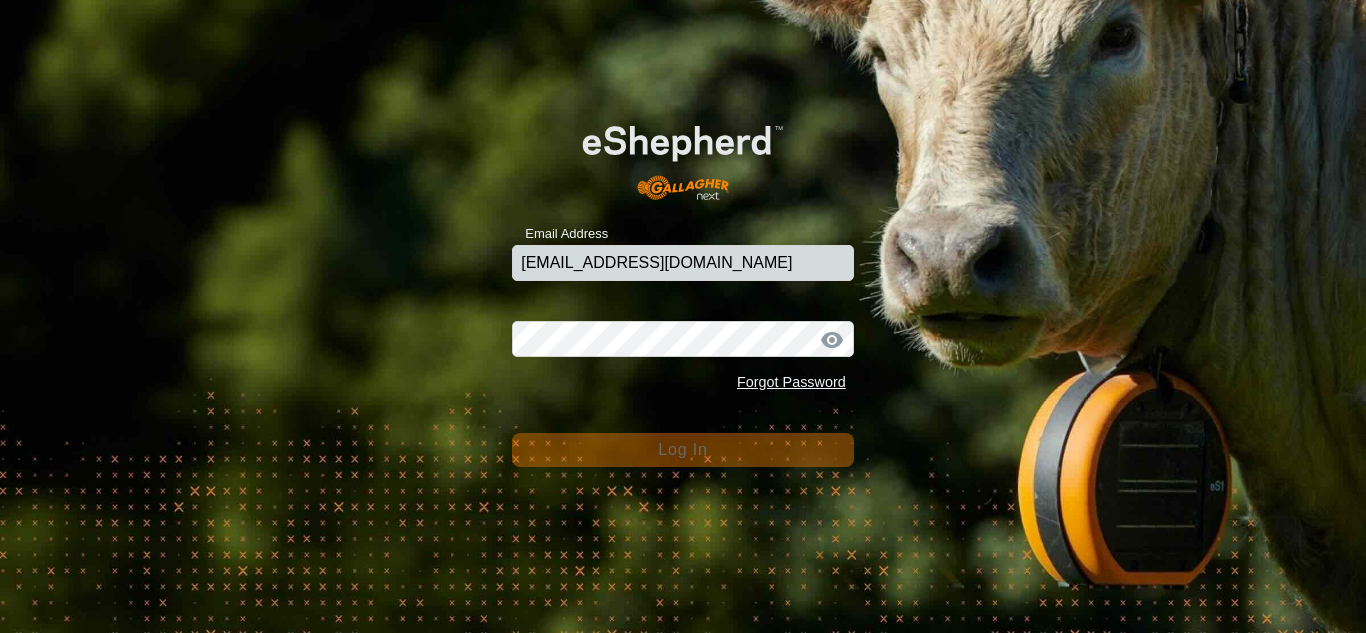 click on "Password Forgot Password" 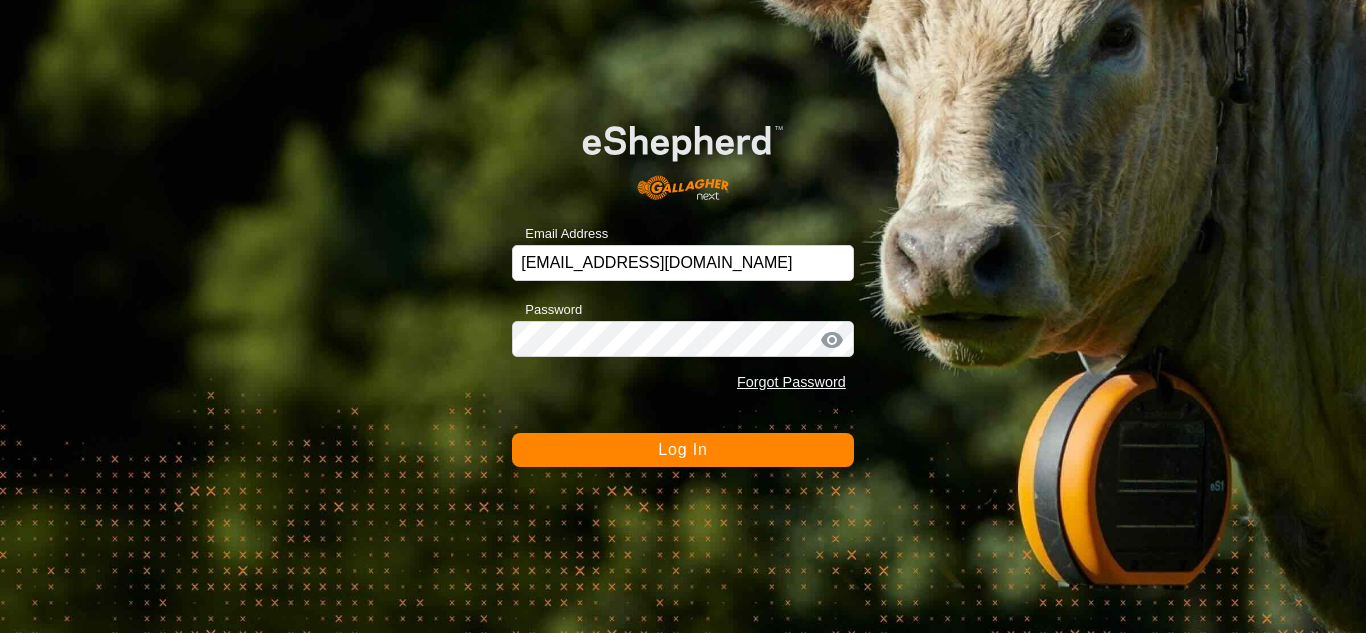 click on "Log In" 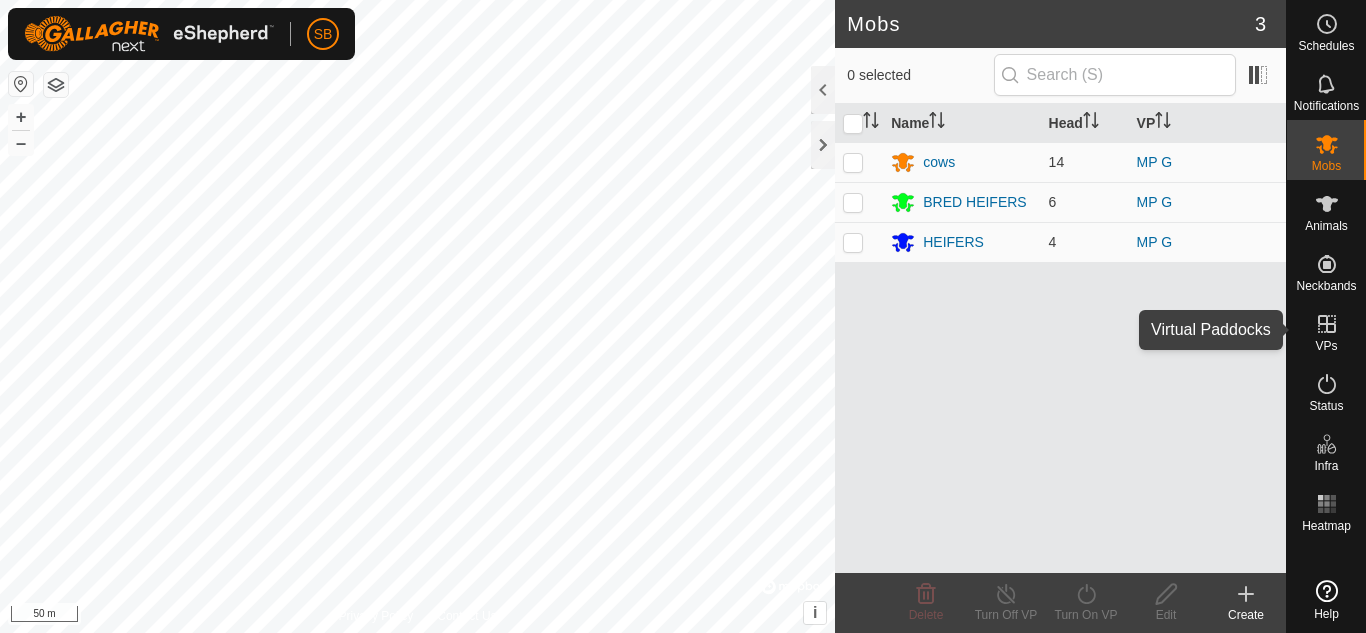 click at bounding box center [1327, 324] 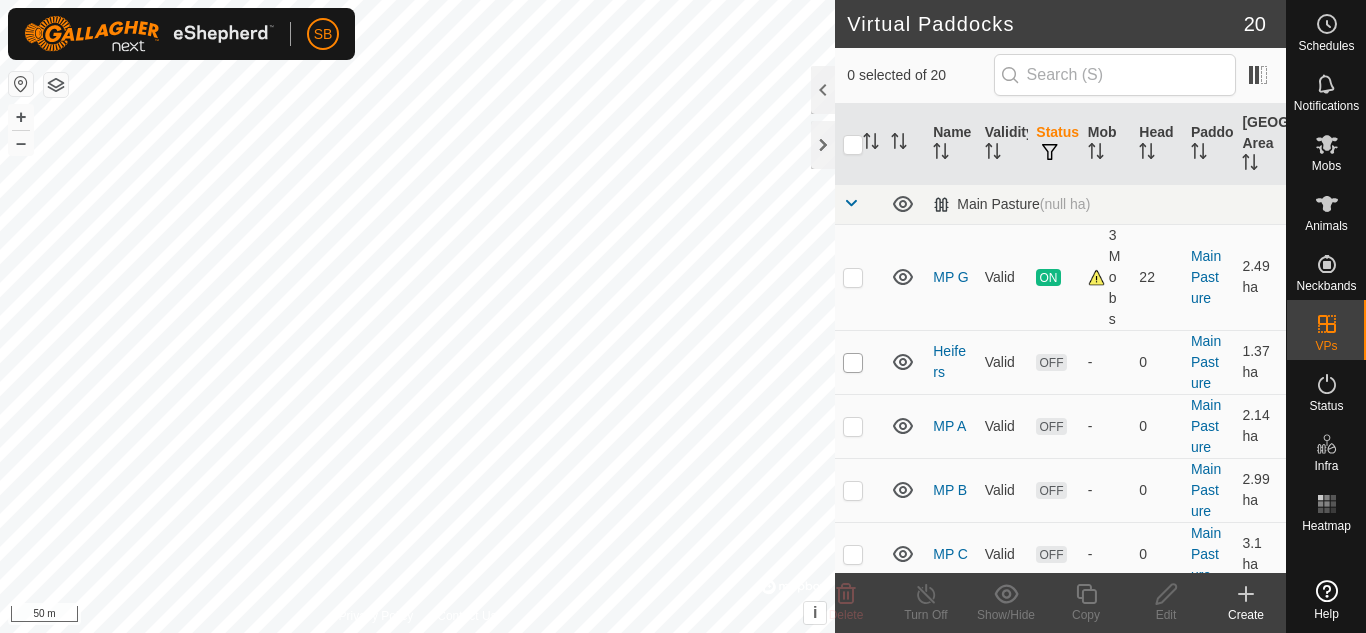checkbox on "true" 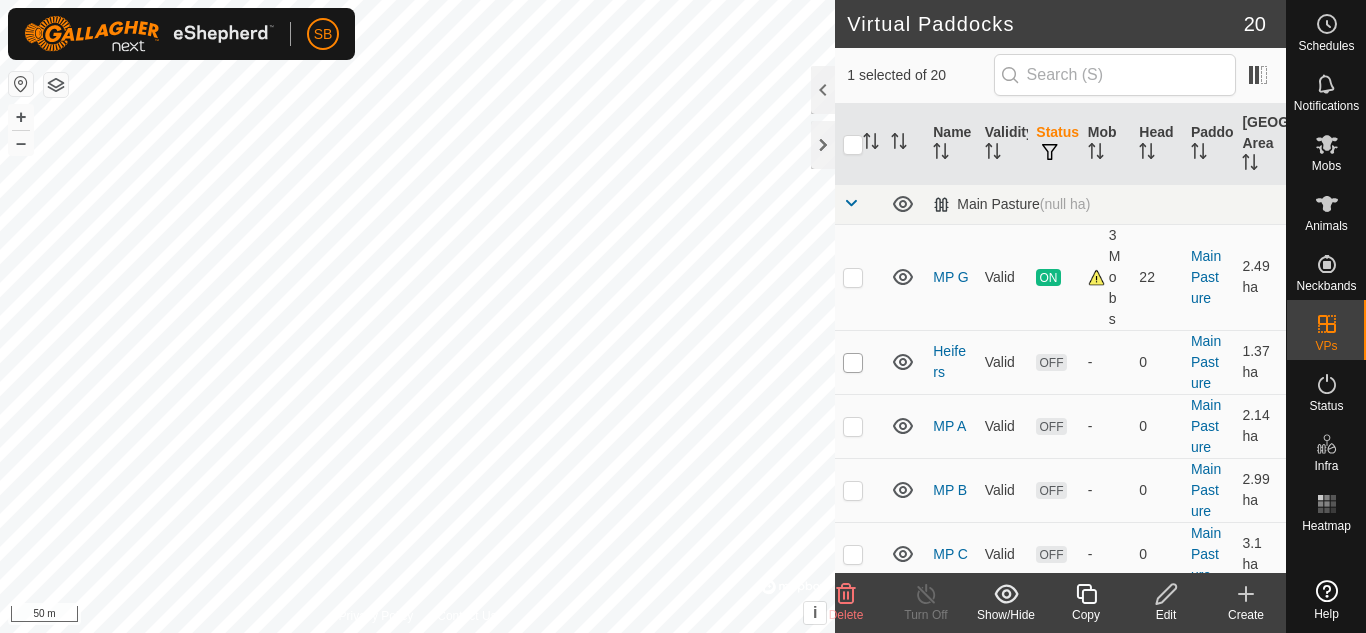checkbox on "true" 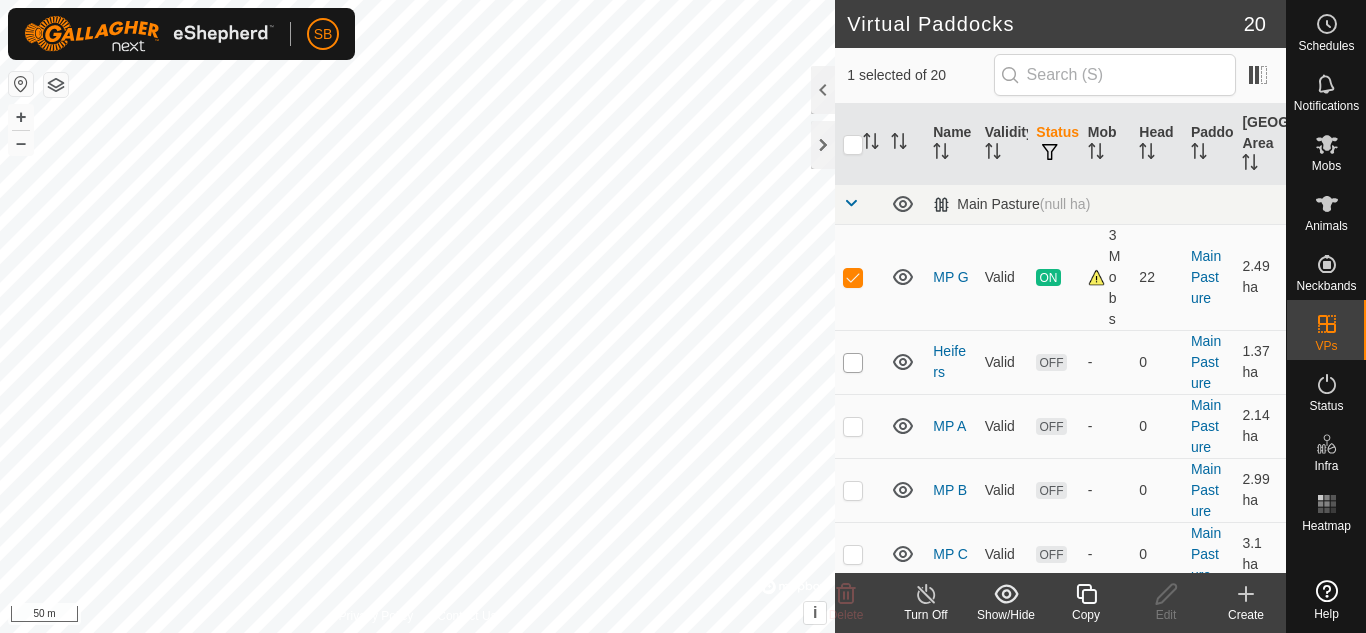 checkbox on "false" 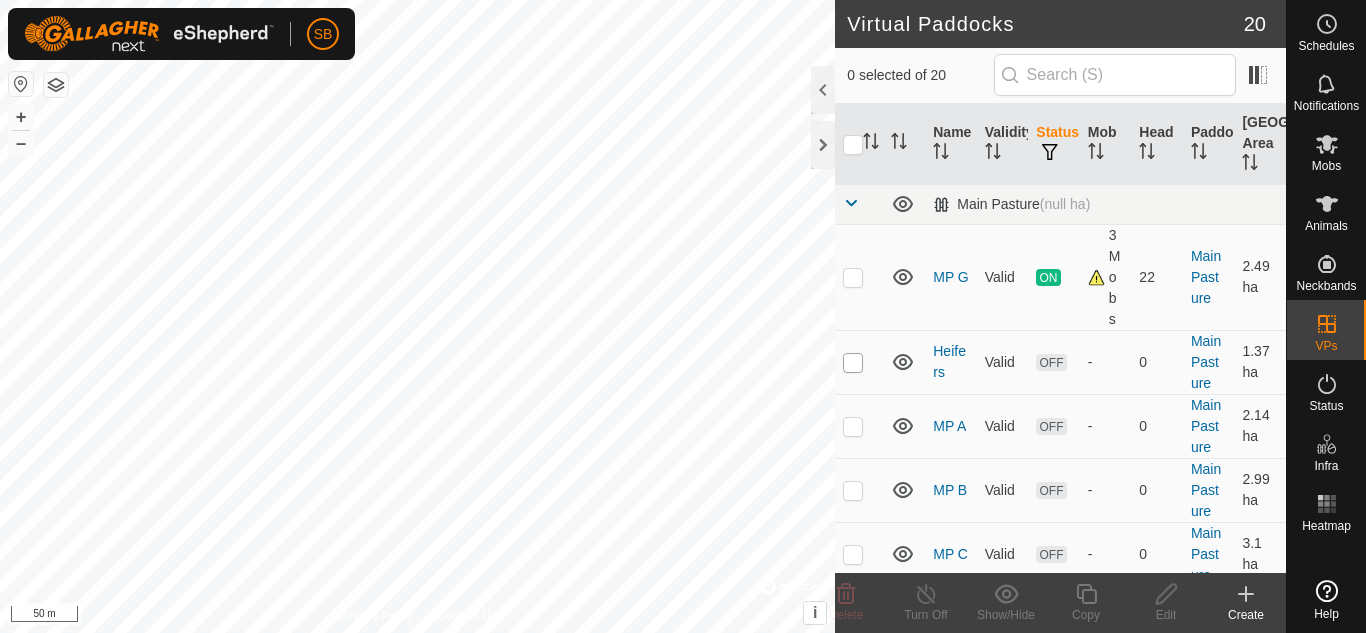 checkbox on "true" 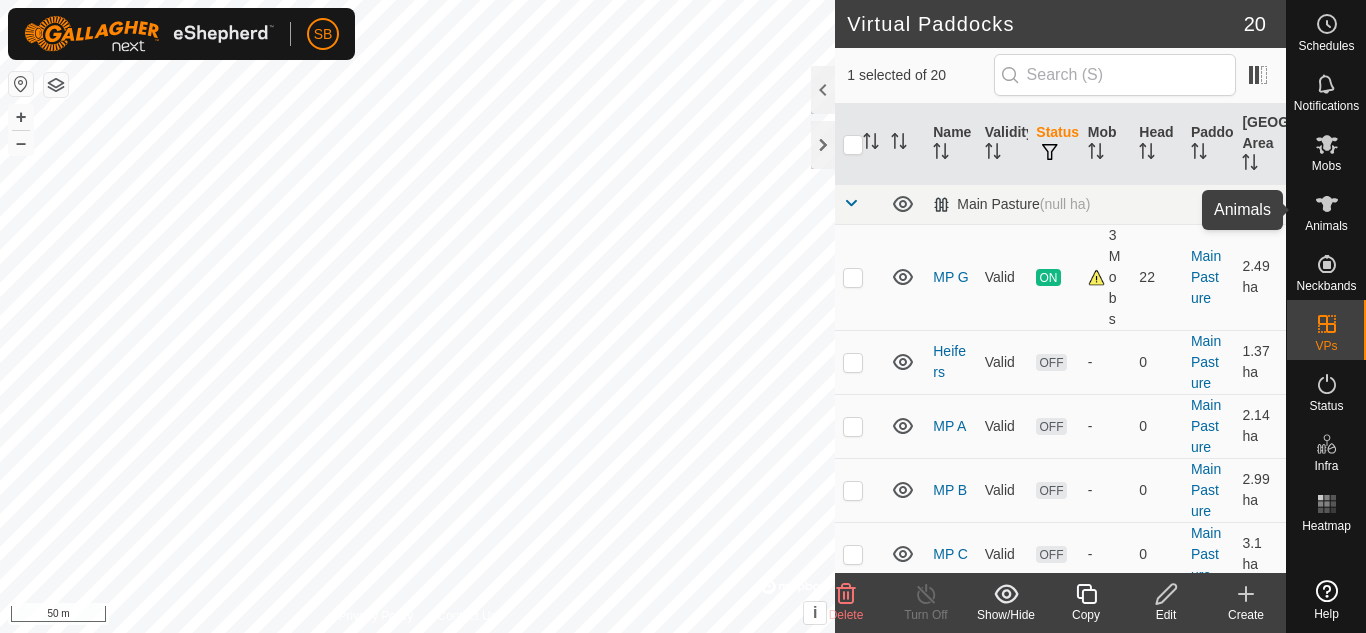 click 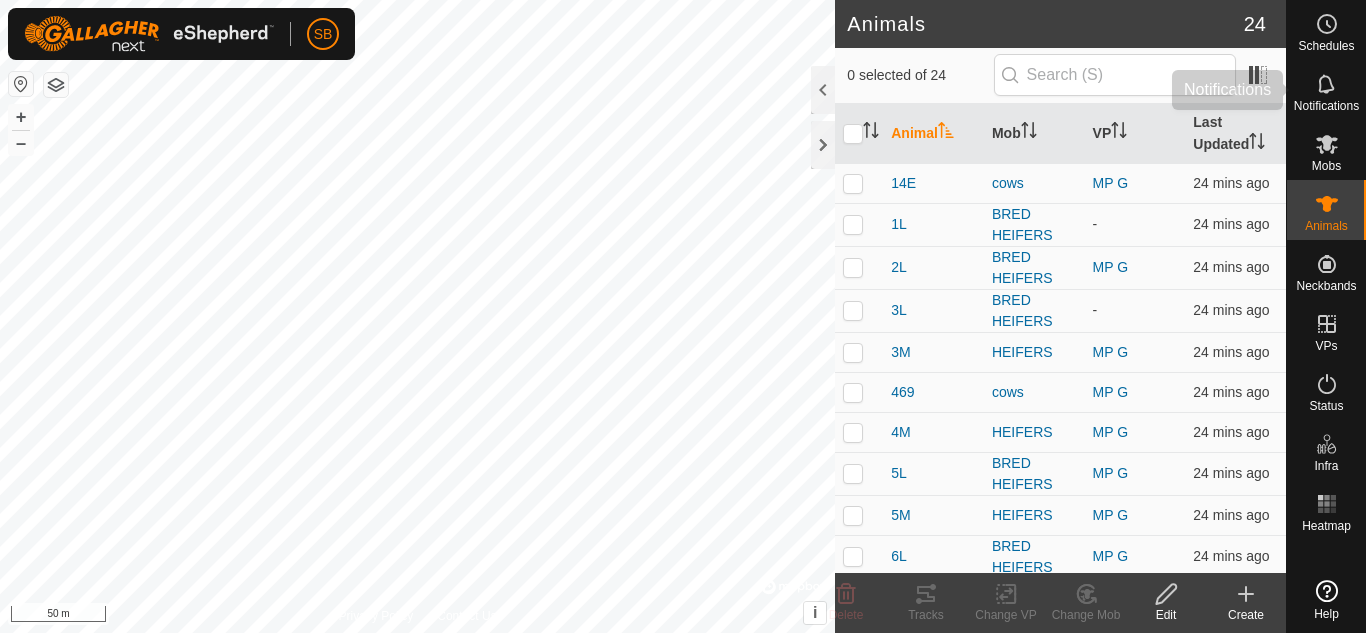 click at bounding box center [1327, 84] 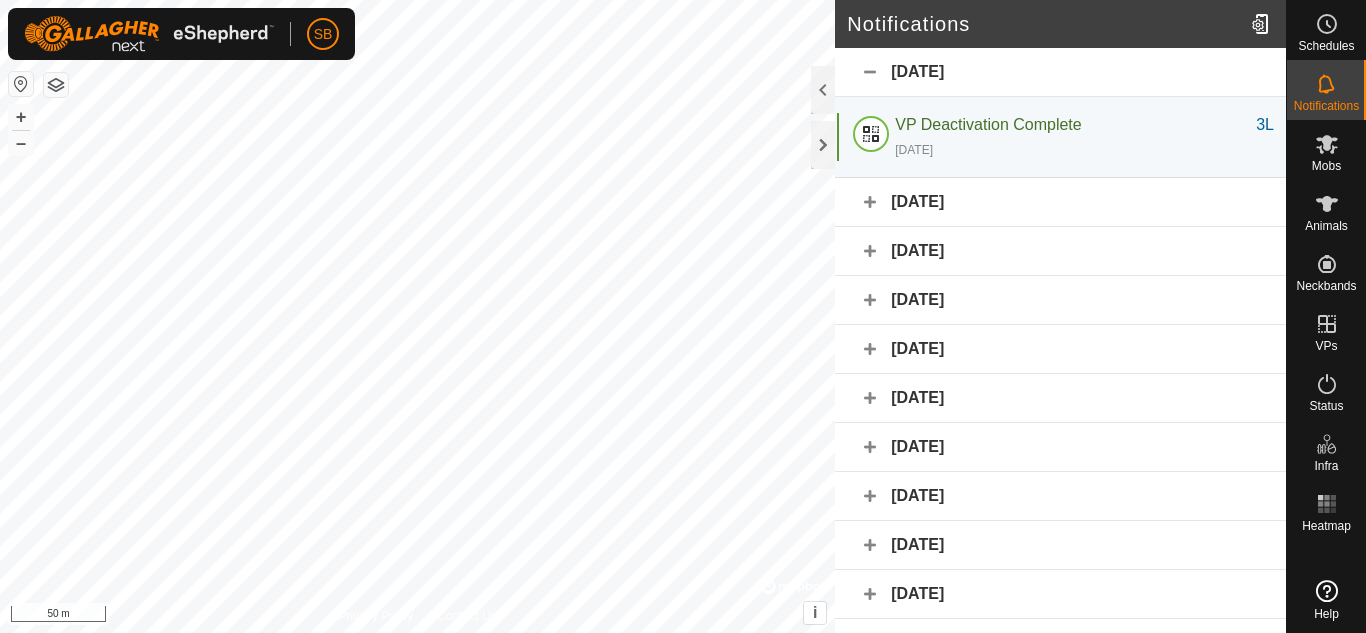 click on "[DATE]" 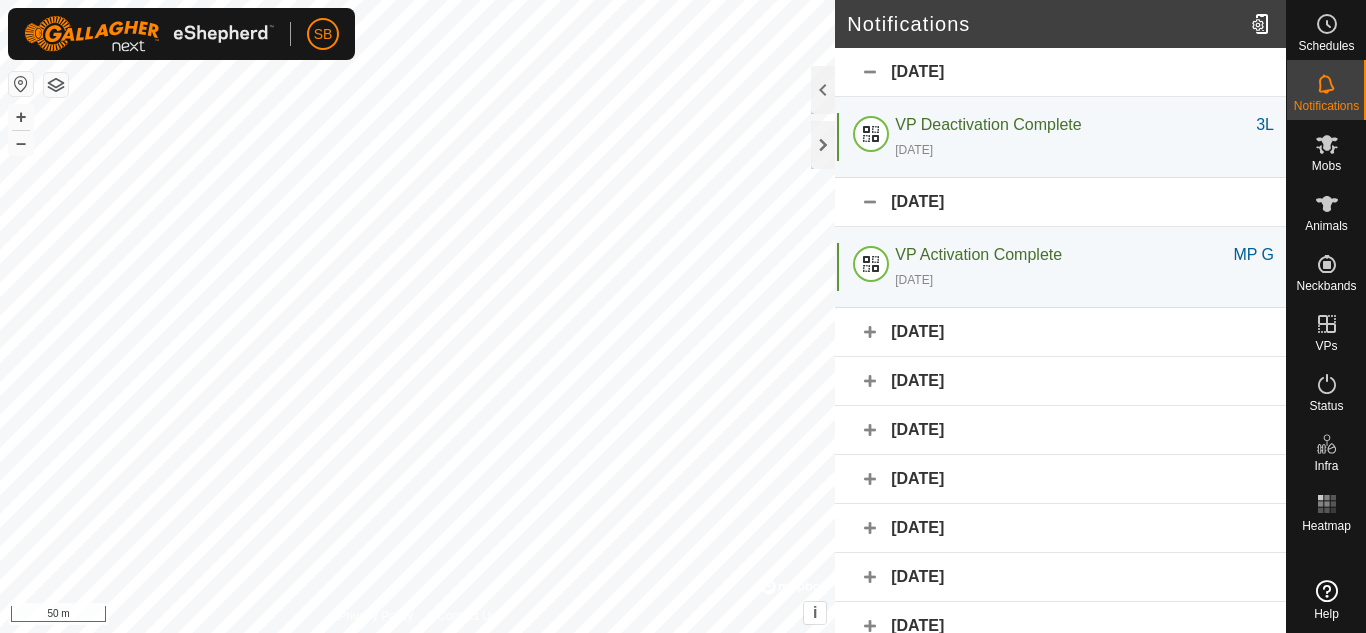 click on "[DATE]" 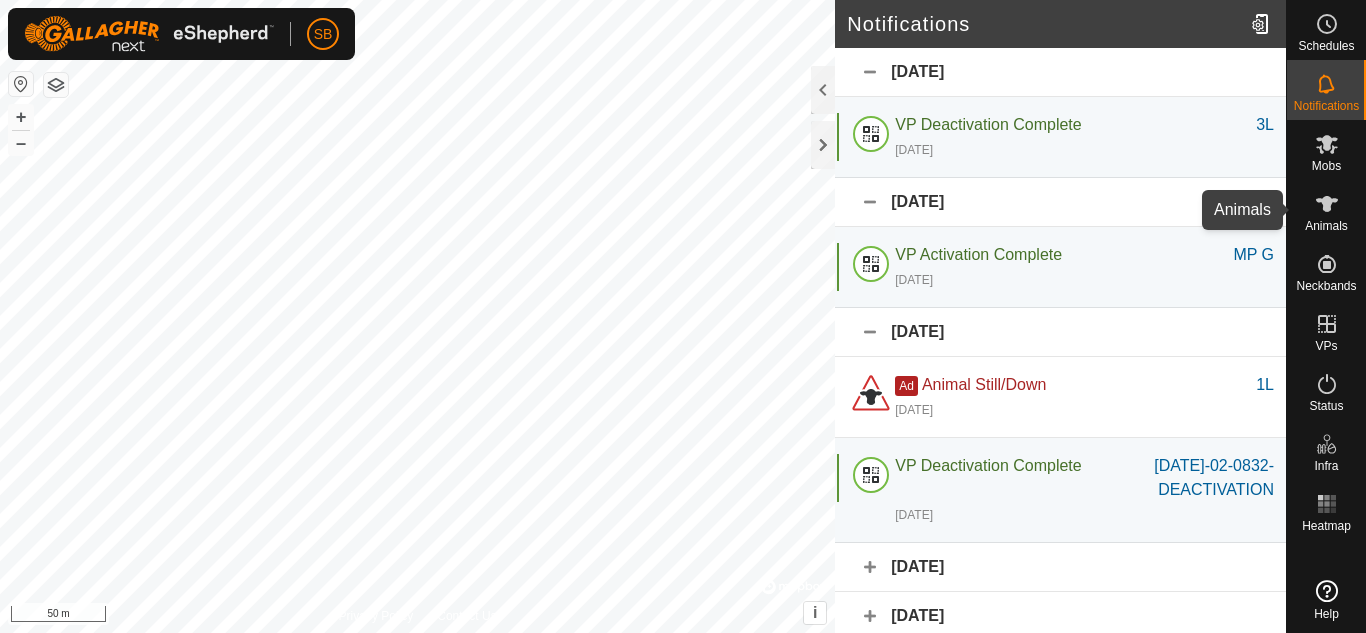 click 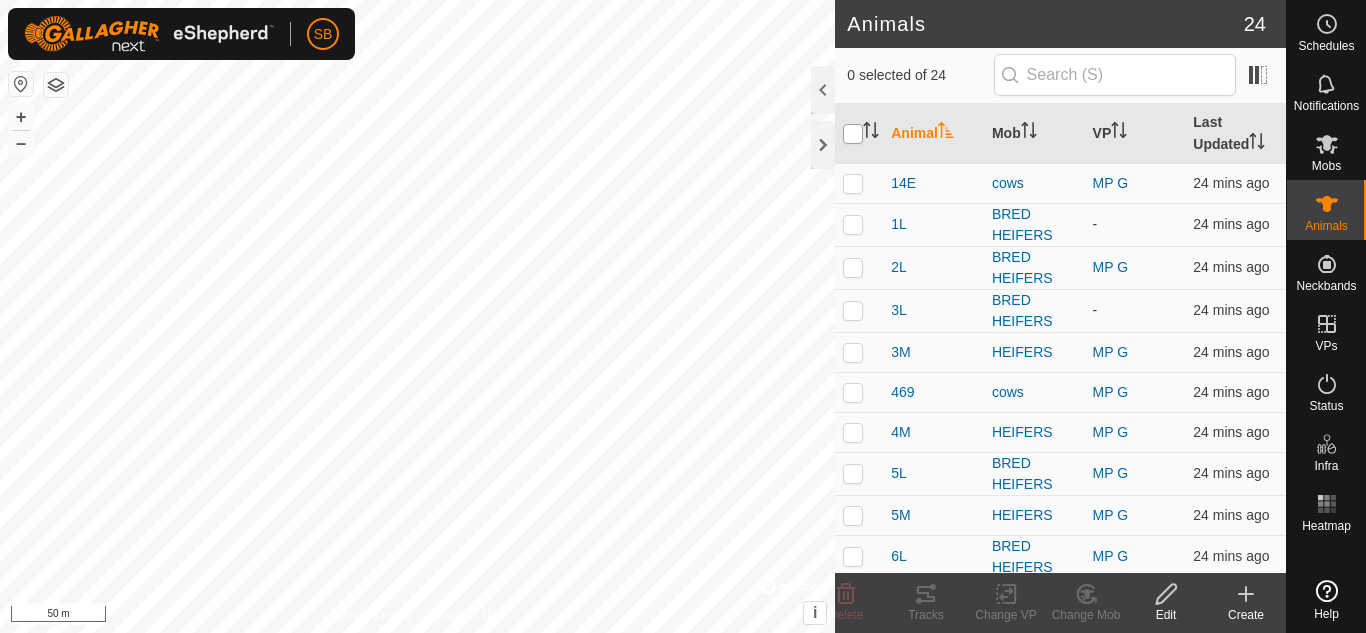 click at bounding box center [853, 134] 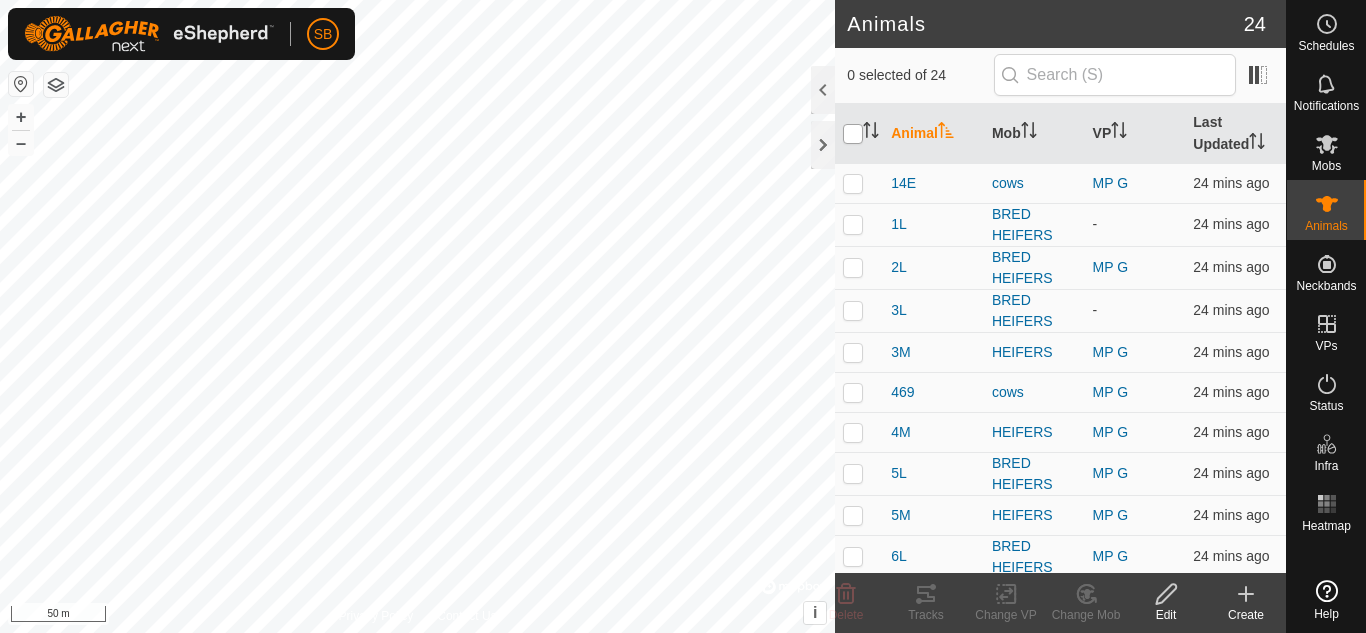 checkbox on "true" 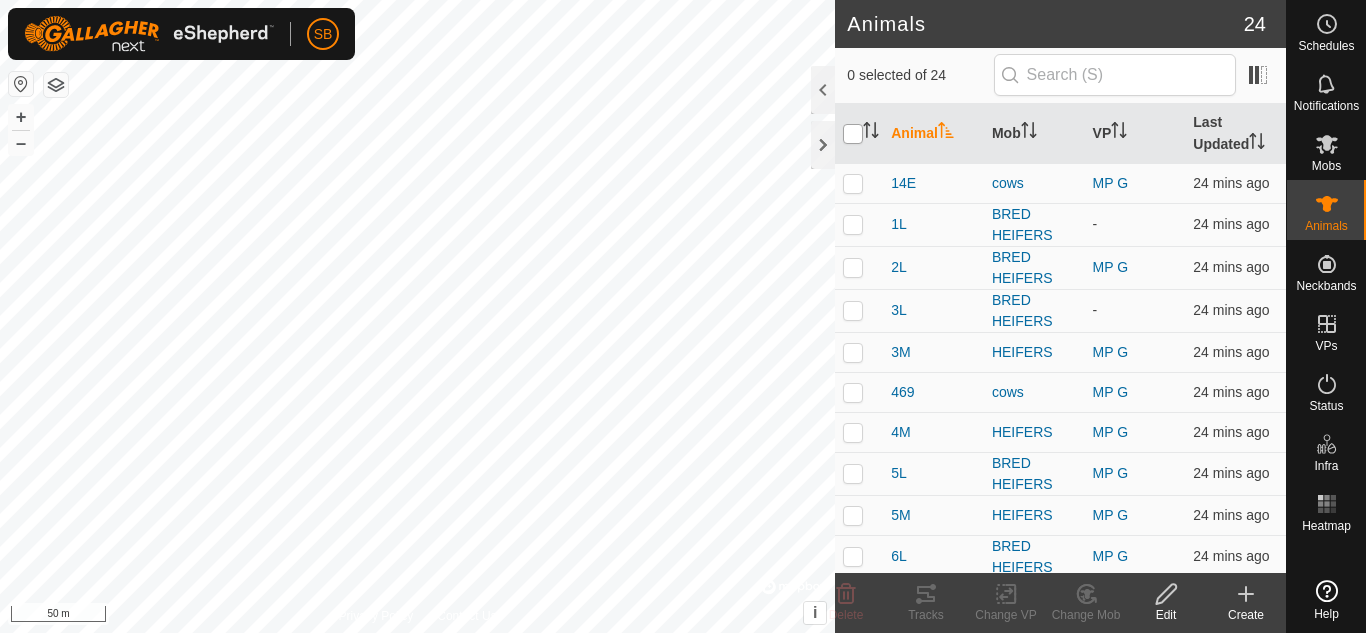 checkbox on "true" 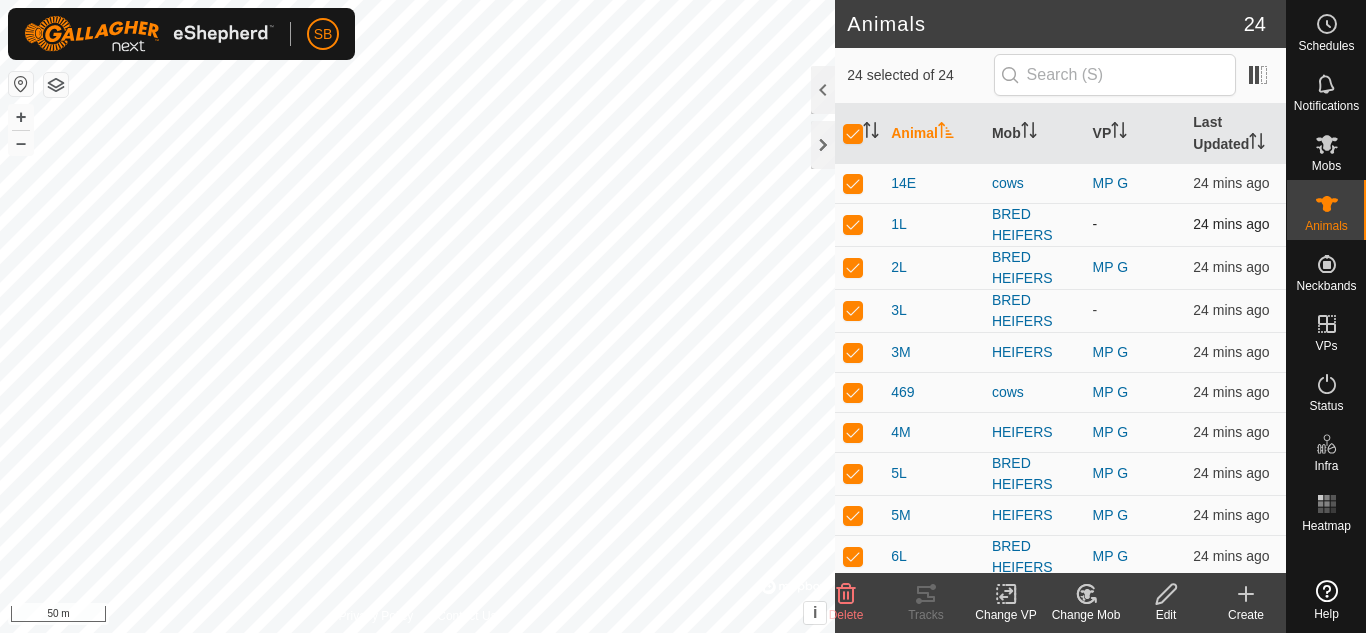 click at bounding box center (853, 224) 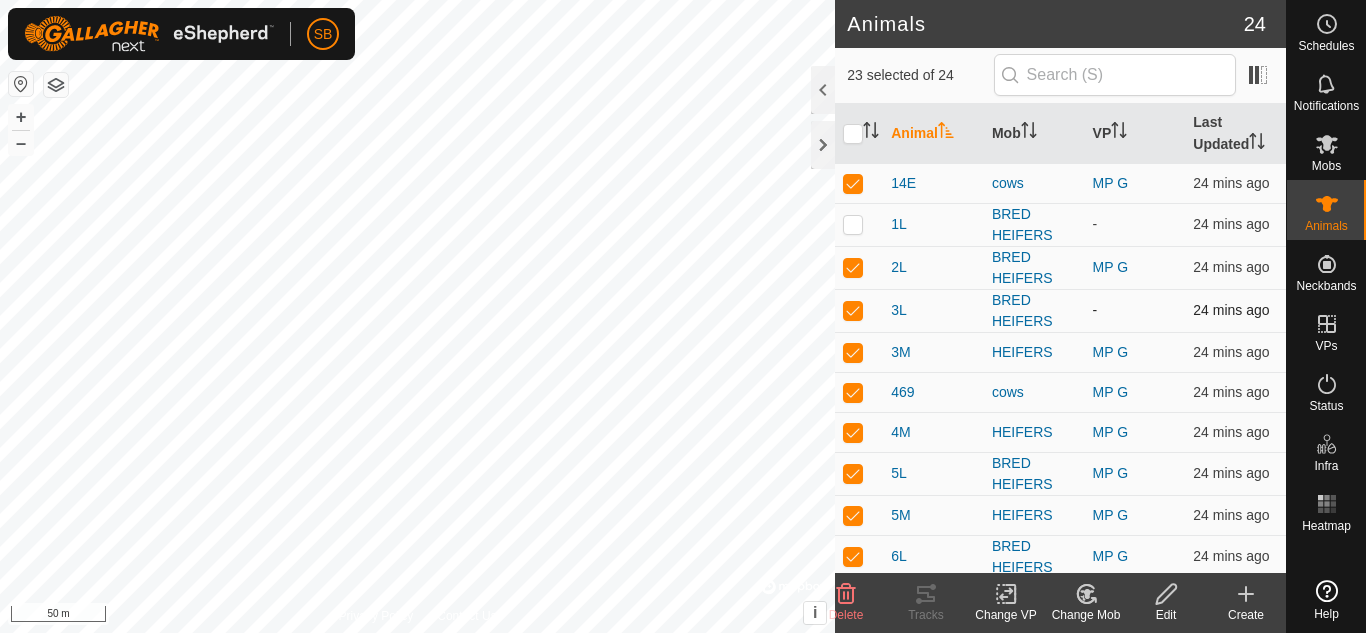 click at bounding box center (853, 310) 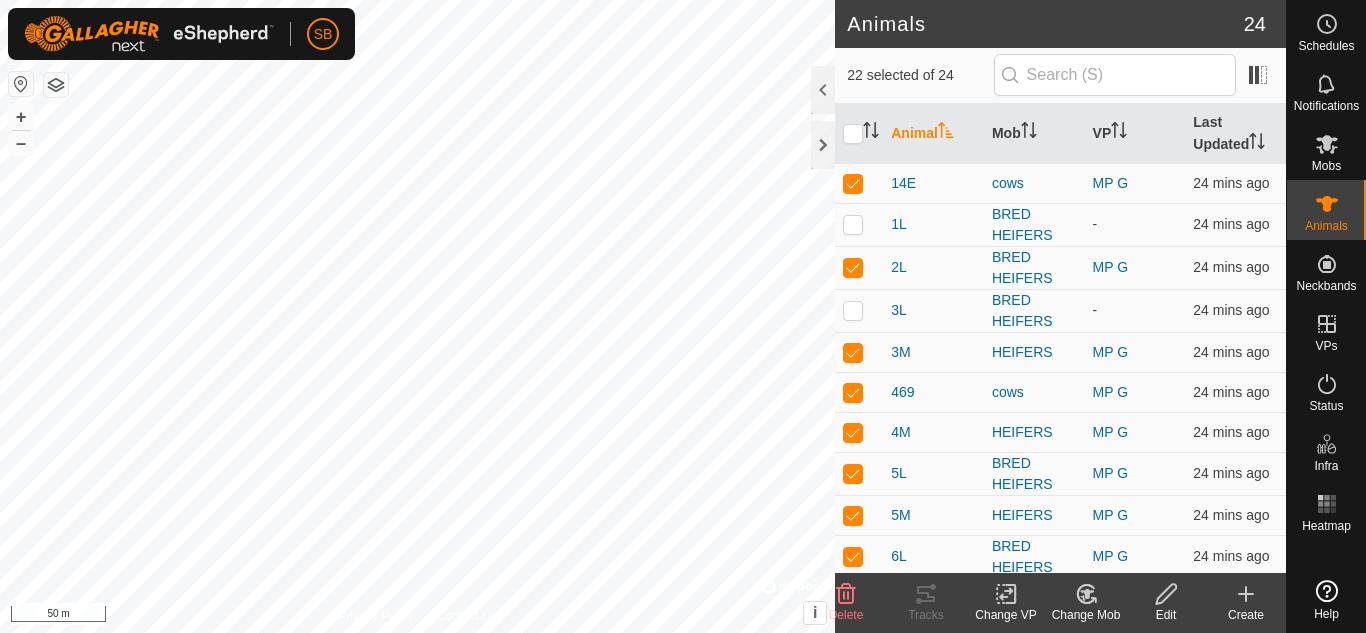 click on "Change VP" 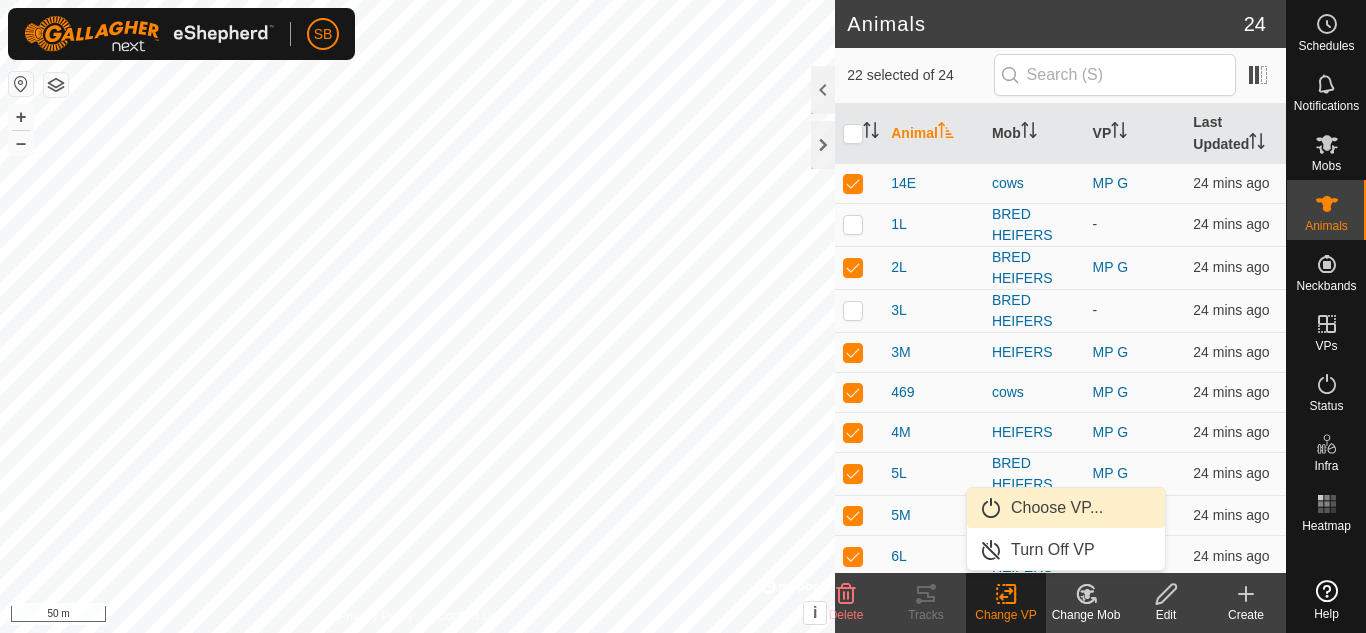 click on "Choose VP..." at bounding box center (1066, 508) 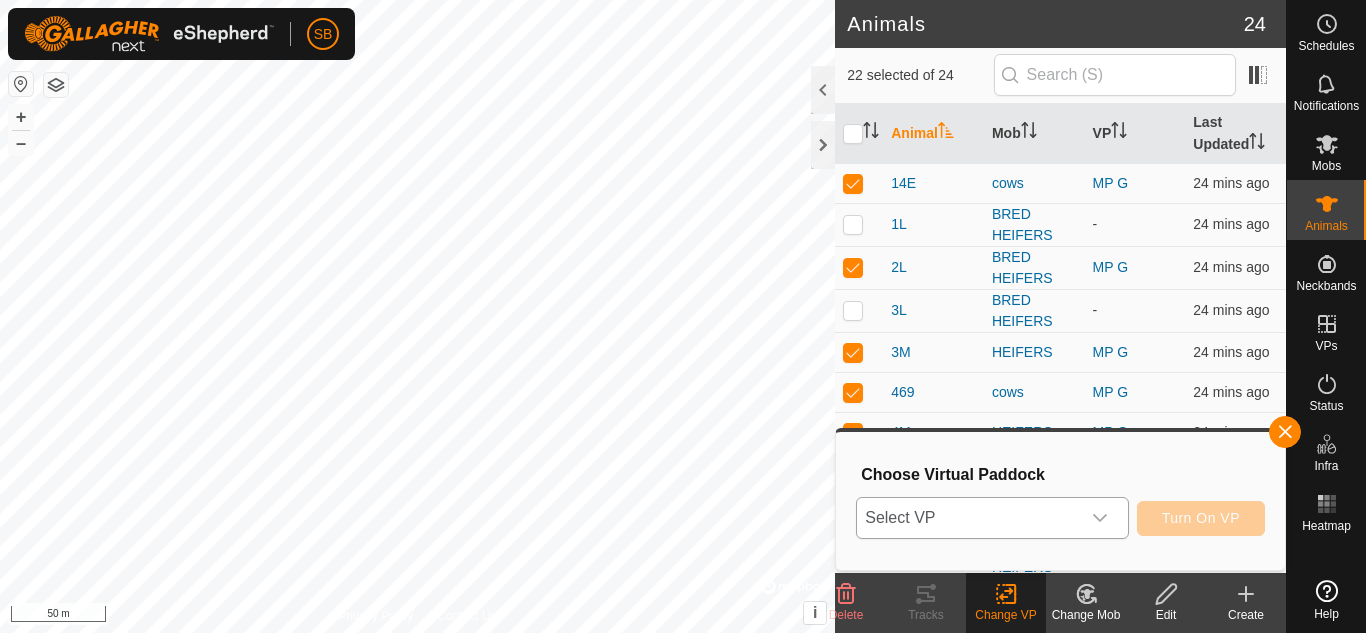 click at bounding box center [1100, 518] 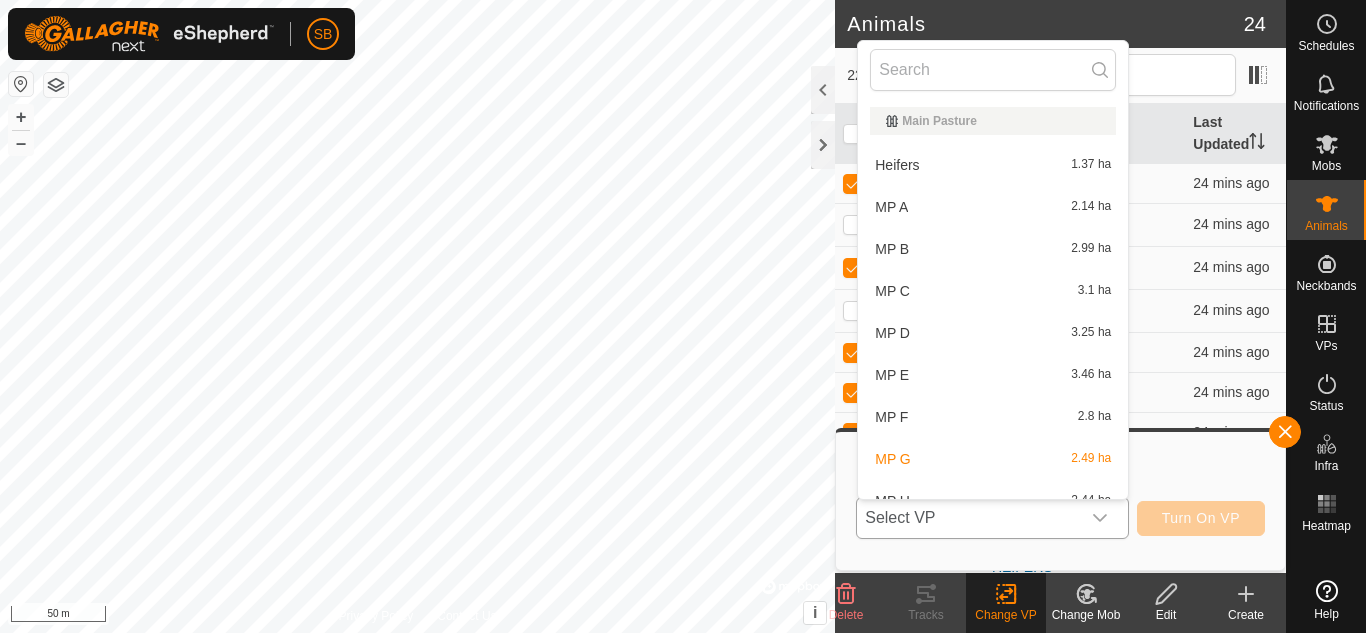 scroll, scrollTop: 22, scrollLeft: 0, axis: vertical 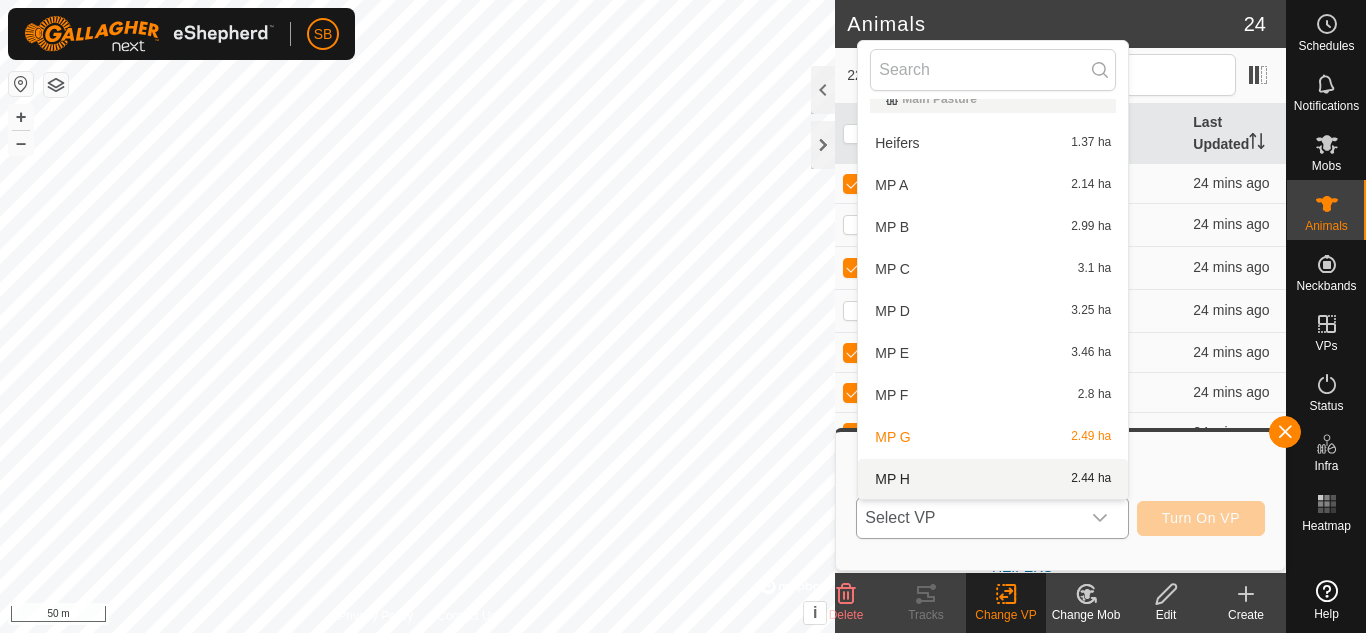 click on "MP H  2.44 ha" at bounding box center [993, 479] 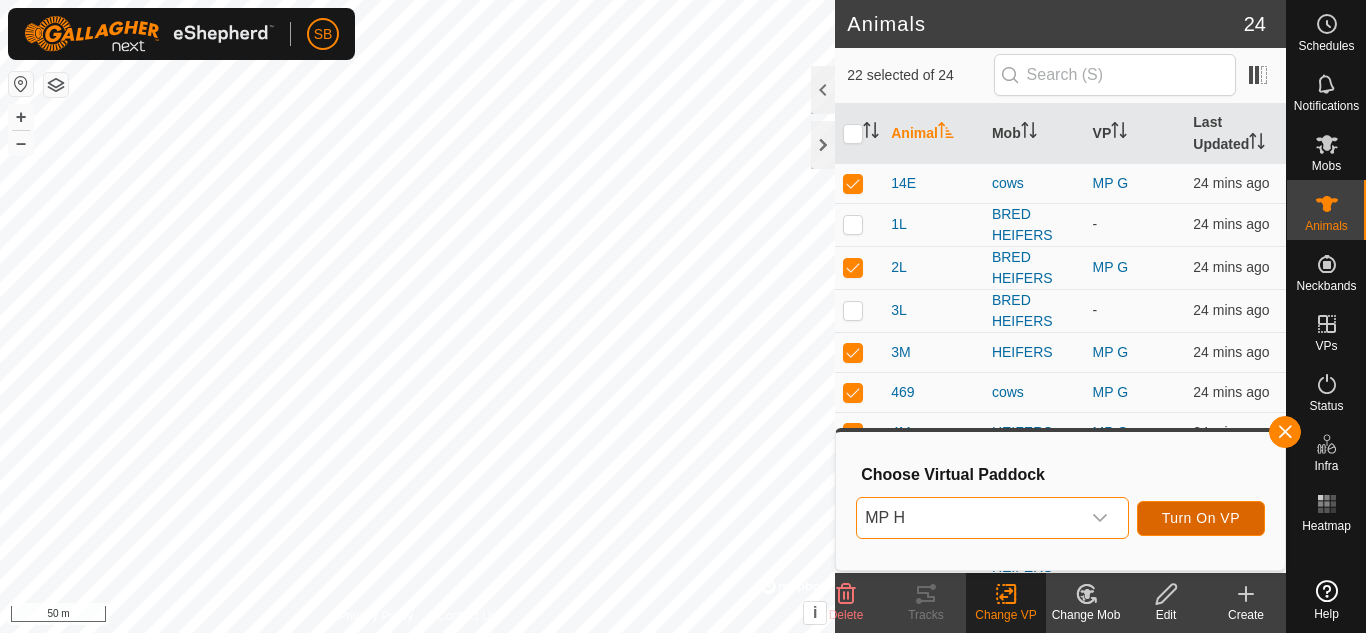 click on "Turn On VP" at bounding box center (1201, 518) 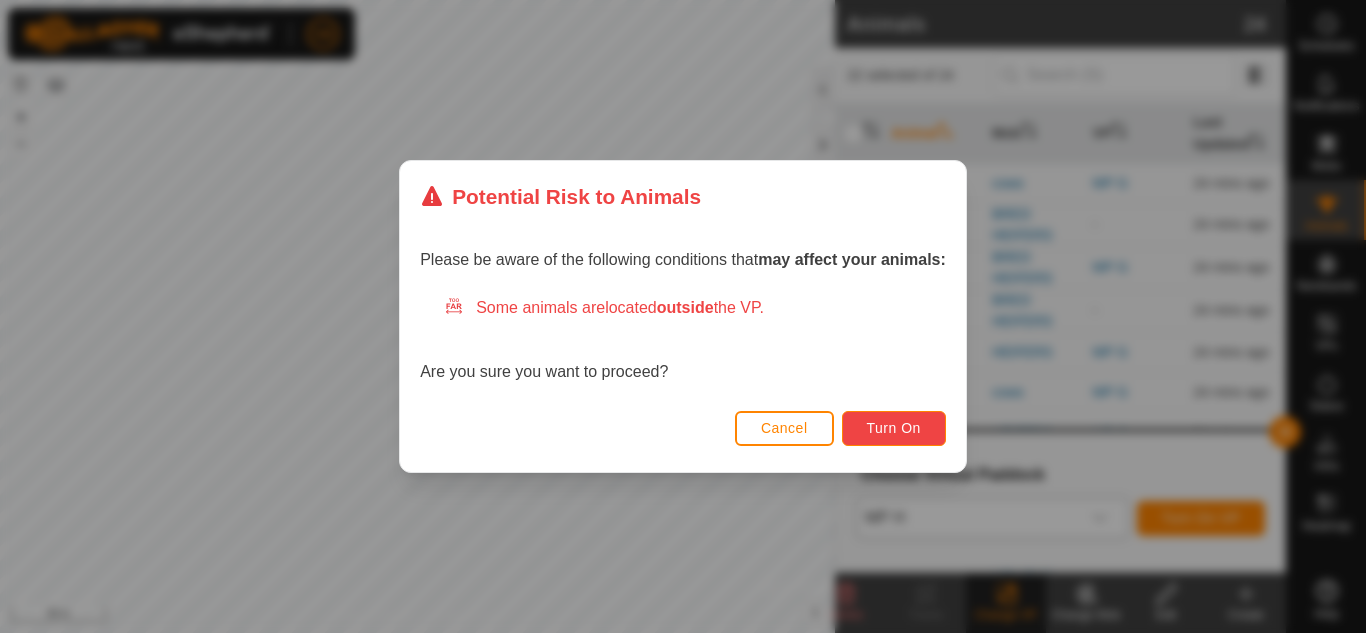 click on "Turn On" at bounding box center (894, 428) 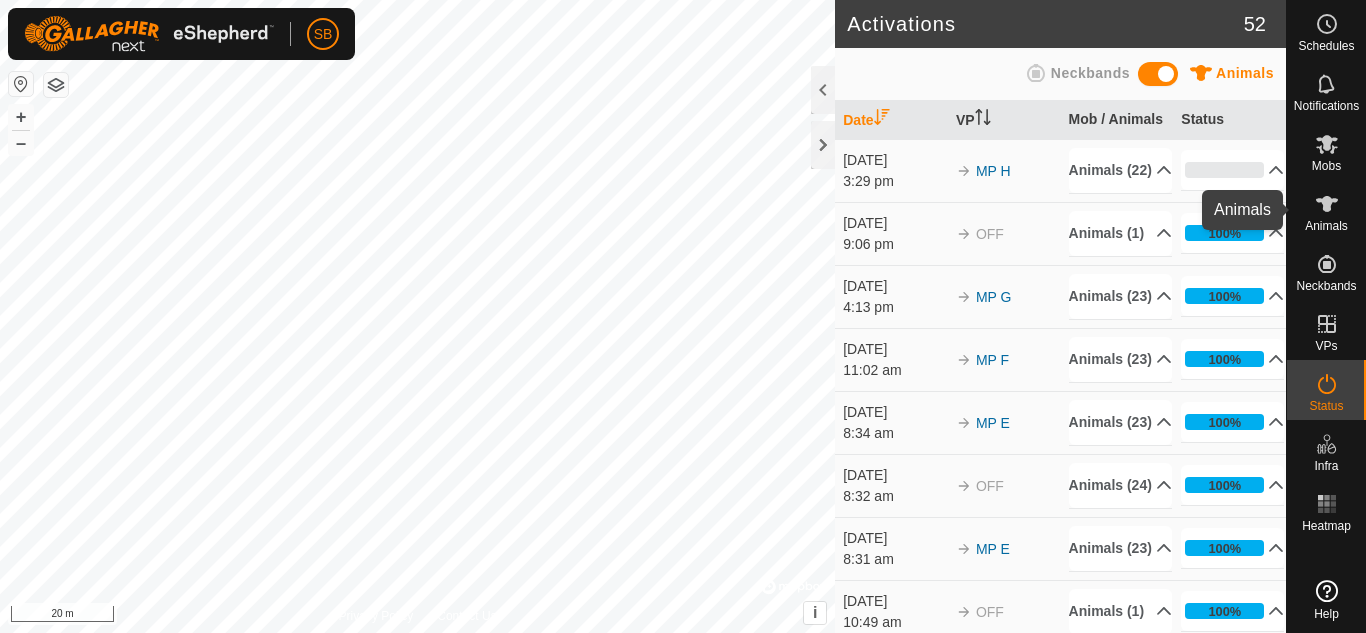 click at bounding box center (1327, 204) 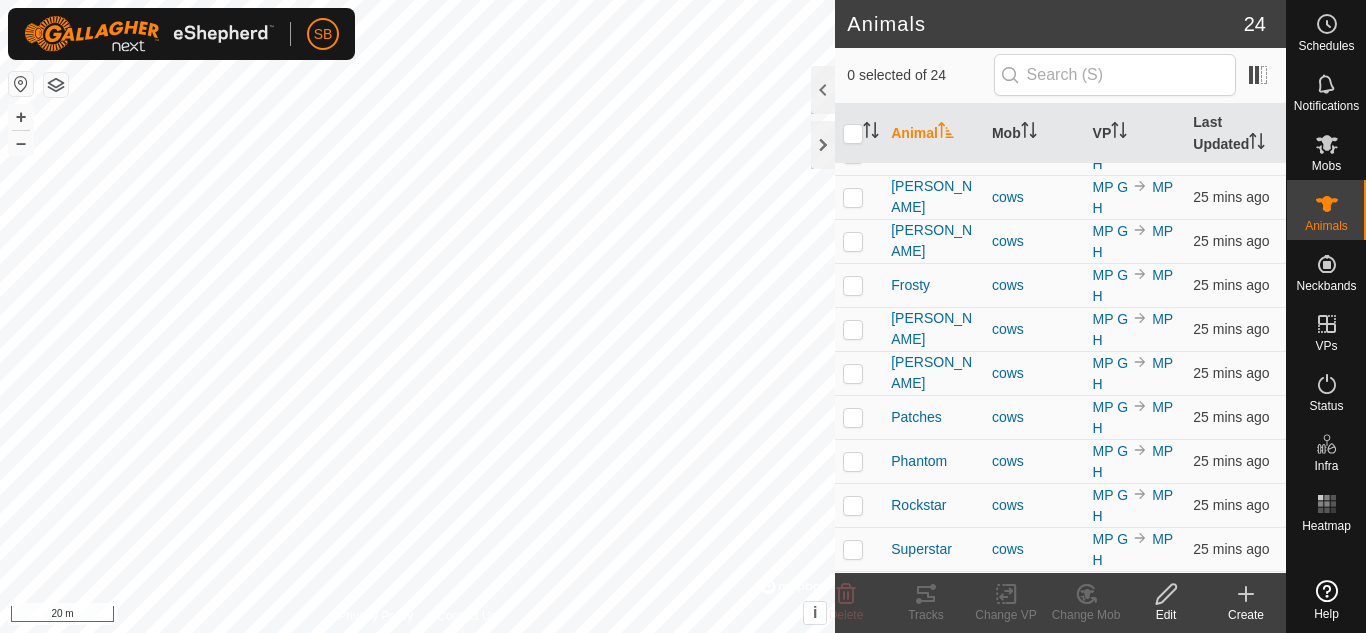 scroll, scrollTop: 645, scrollLeft: 0, axis: vertical 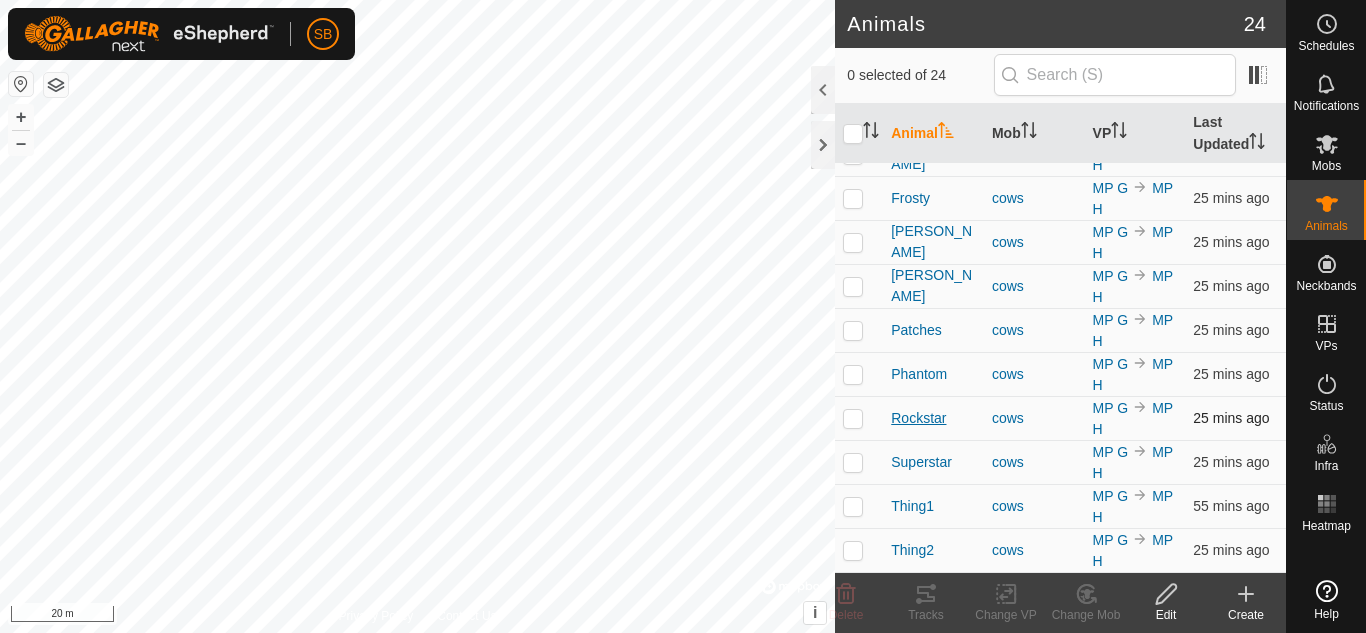 click on "Rockstar" at bounding box center (918, 418) 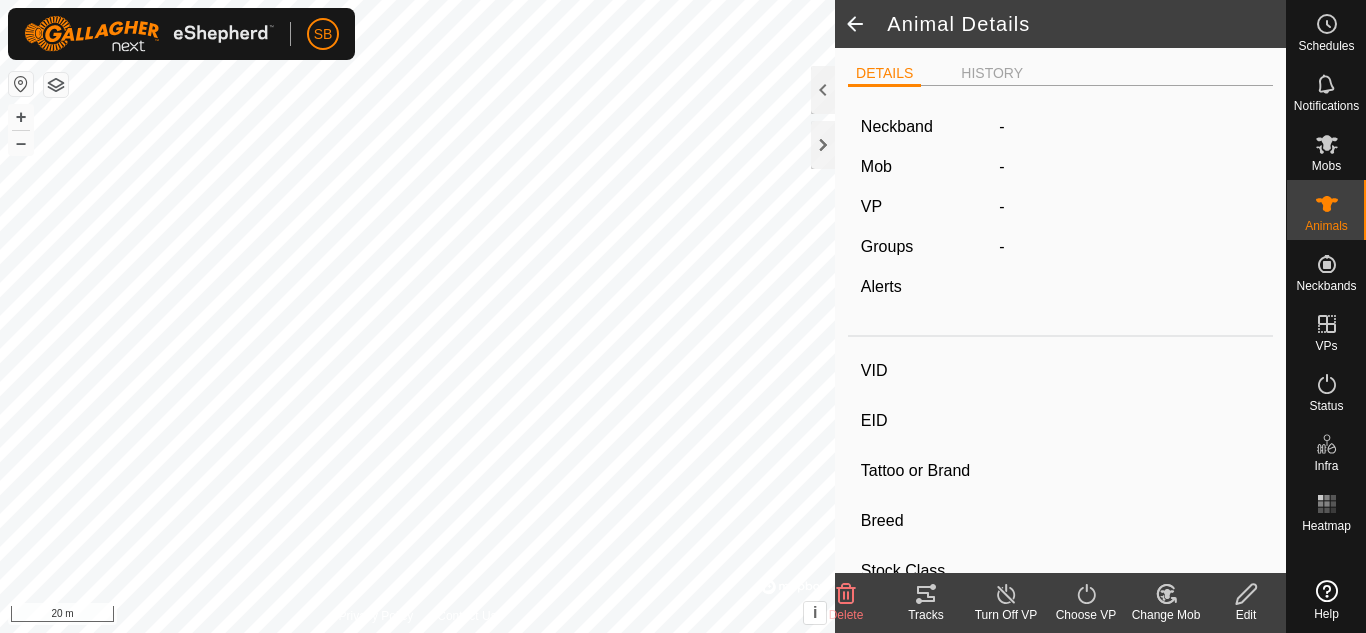 type on "Rockstar" 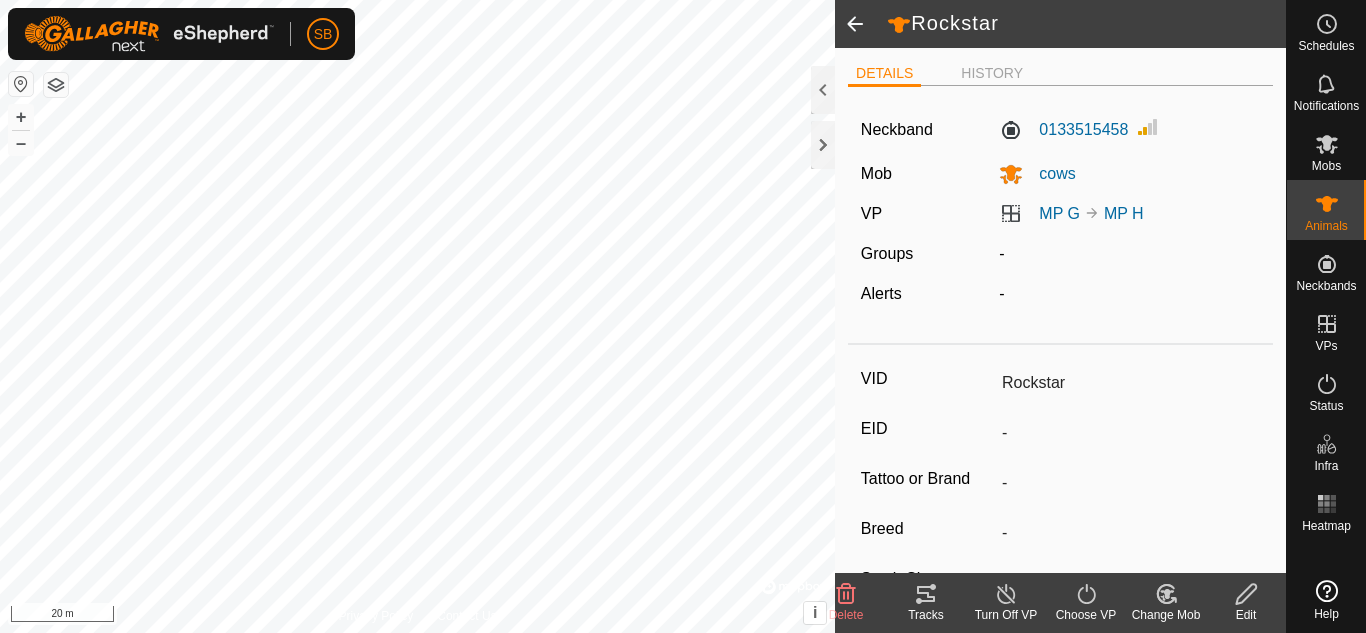 click 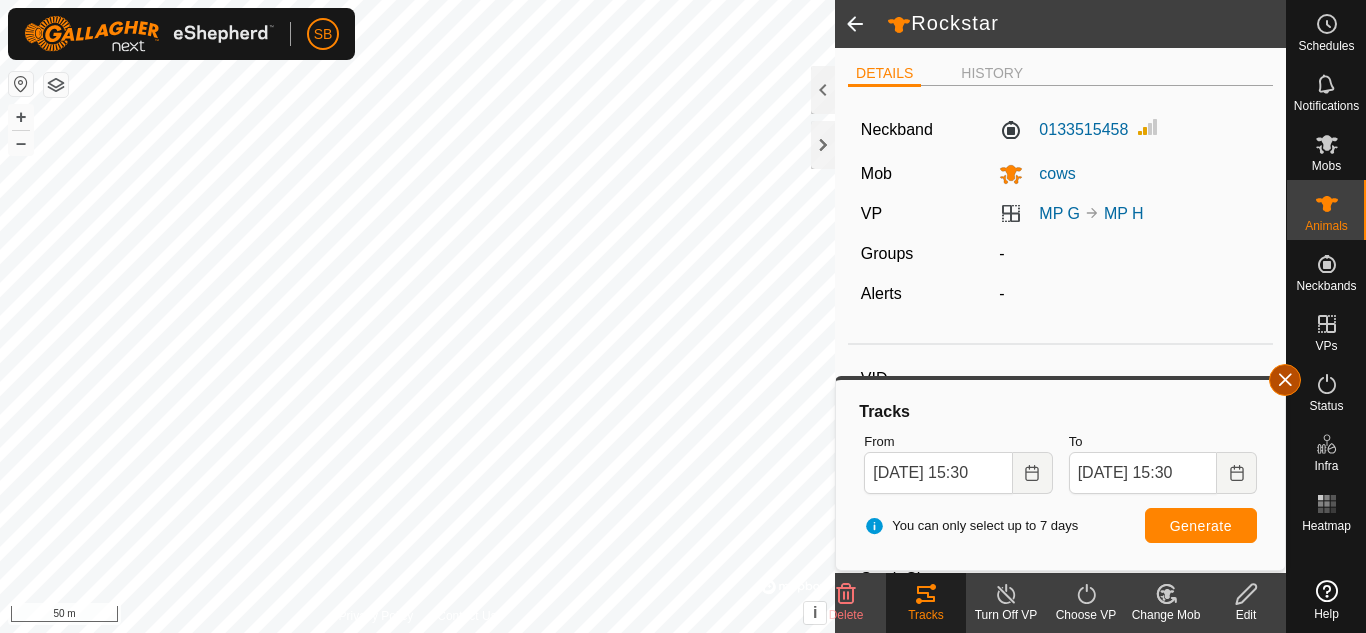 click at bounding box center [1285, 380] 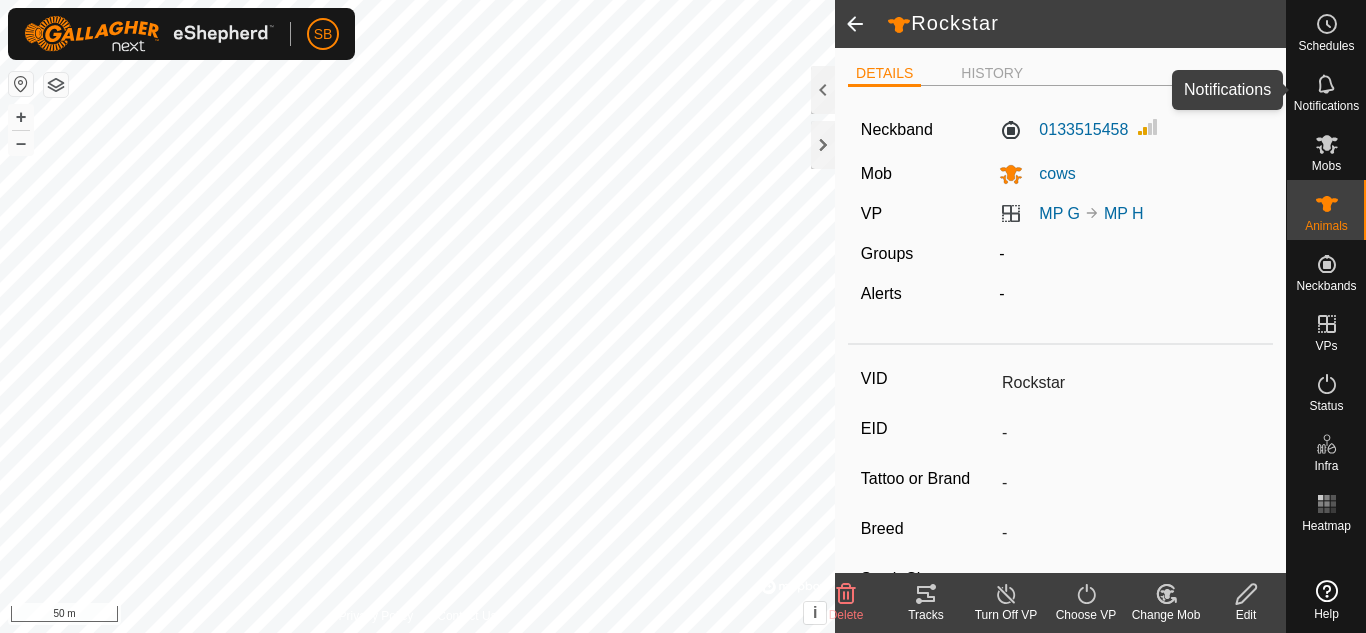 click at bounding box center (1327, 84) 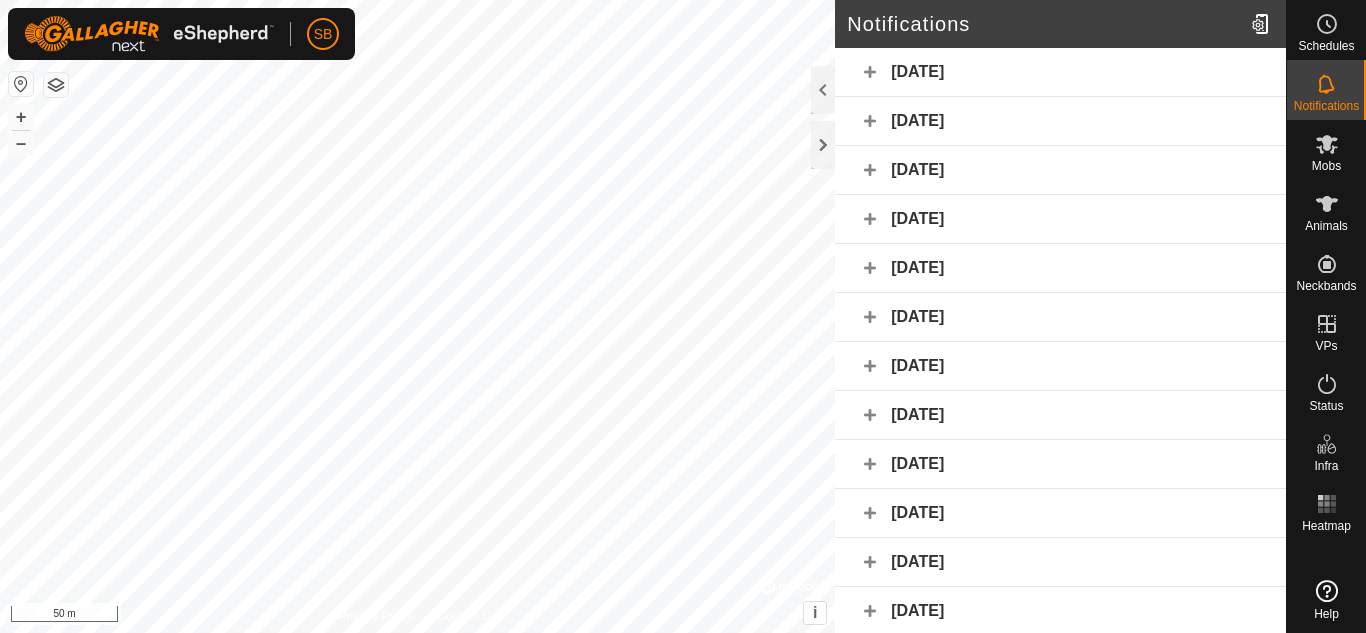 click on "[DATE]" 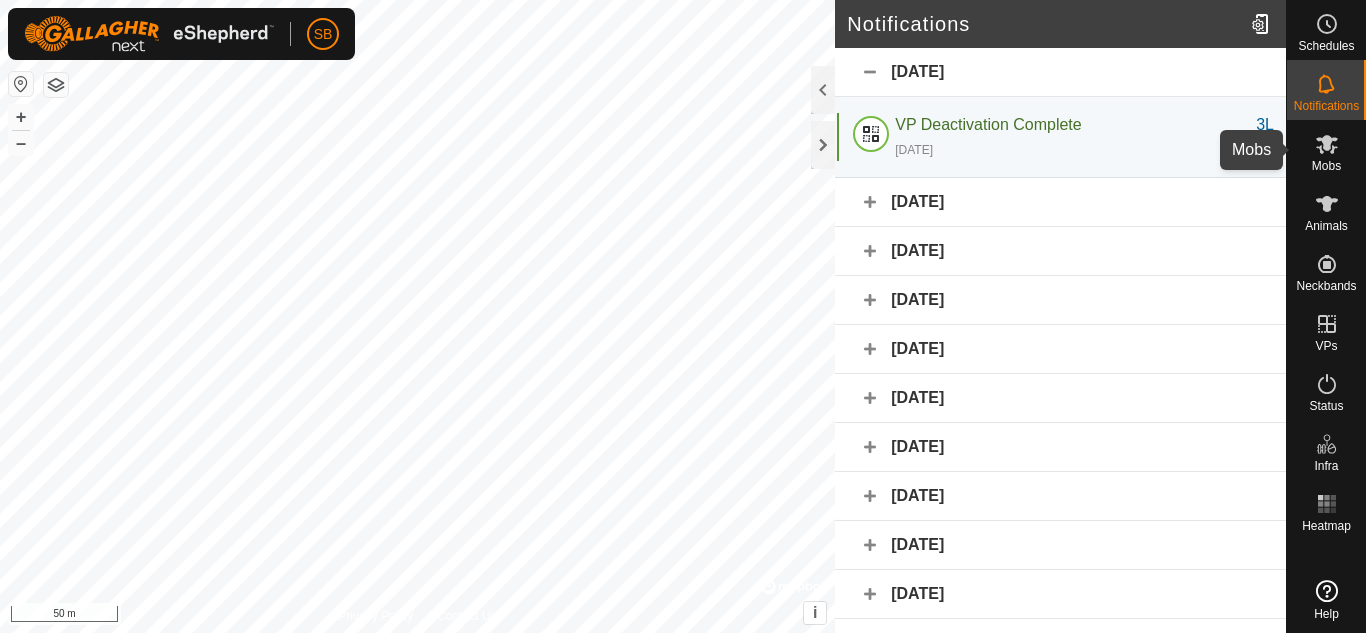 click at bounding box center (1327, 144) 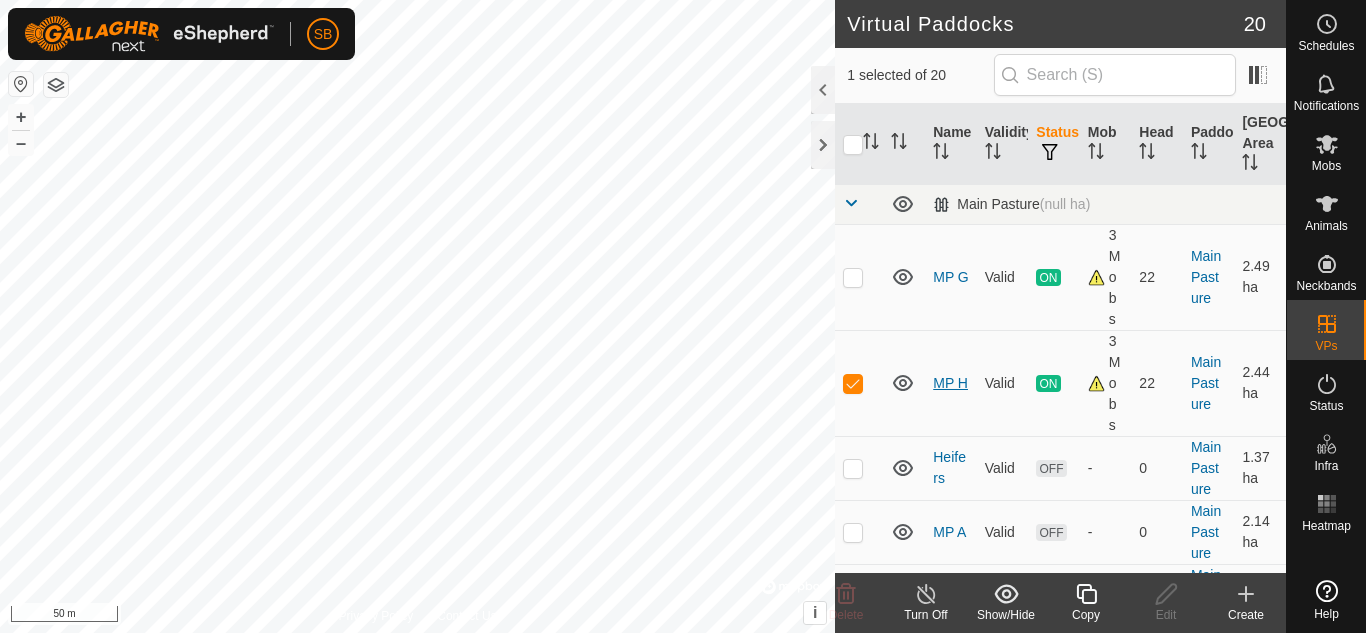 click on "MP H" at bounding box center [950, 383] 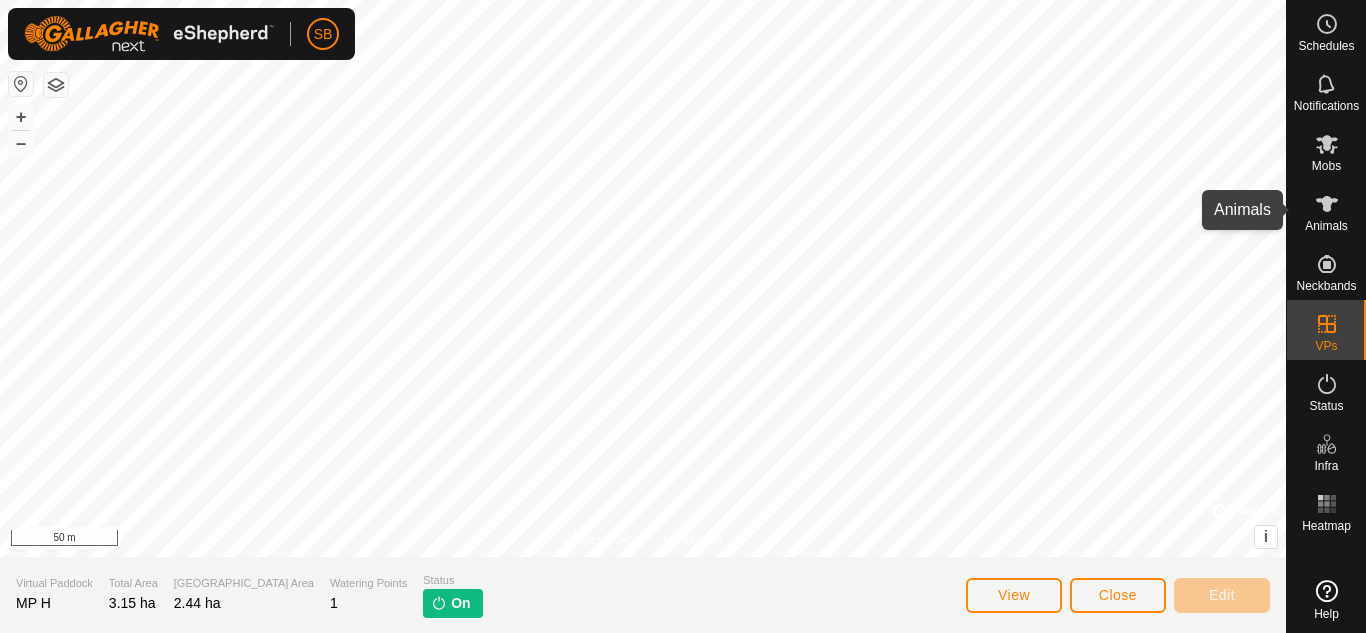 click on "Animals" at bounding box center [1326, 226] 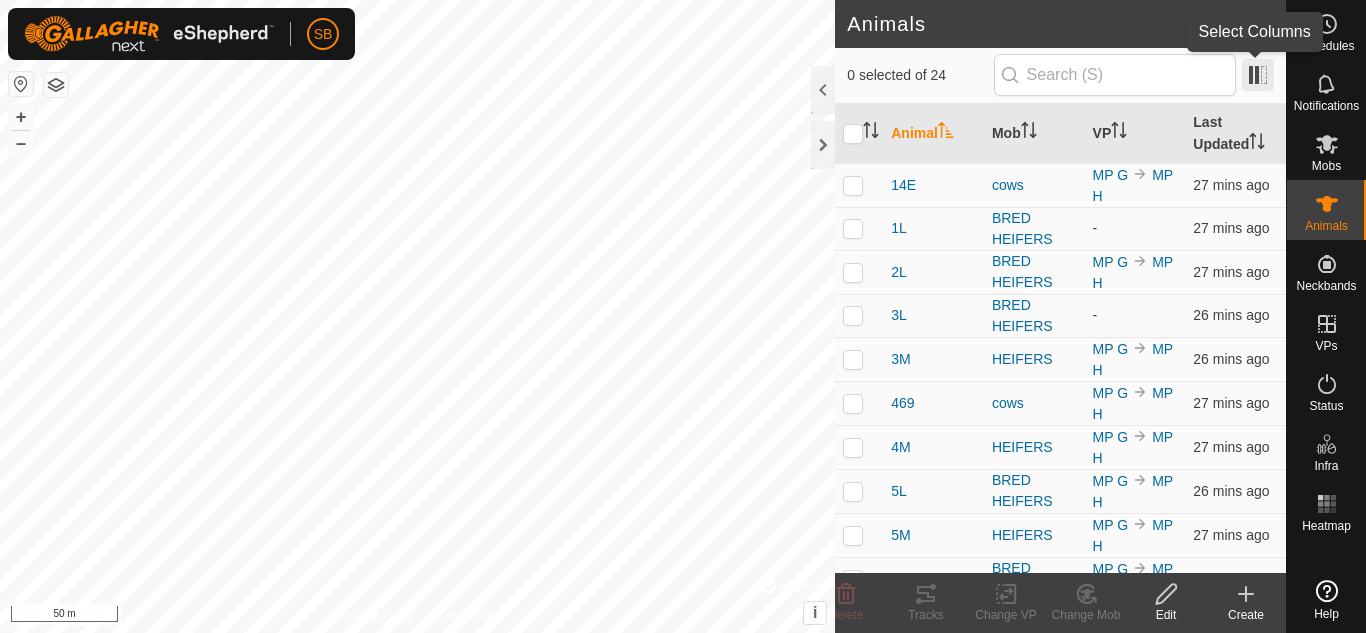 click at bounding box center [1258, 75] 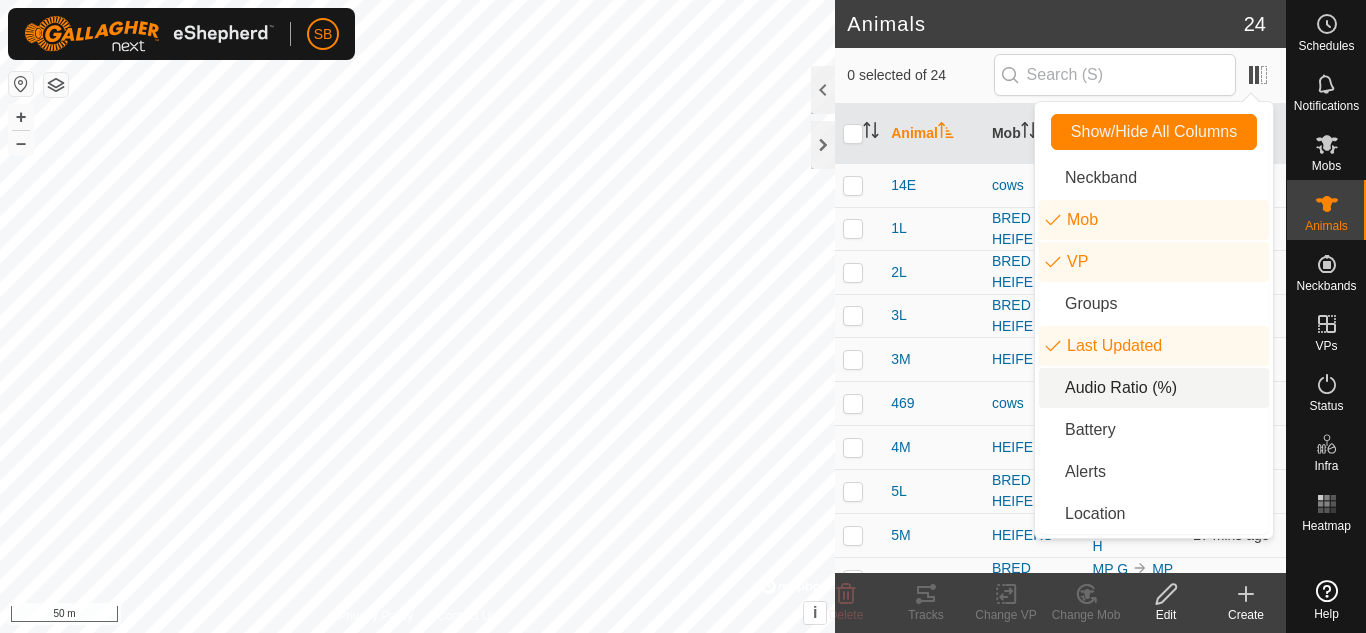 click on "Audio Ratio (%)" at bounding box center [1154, 388] 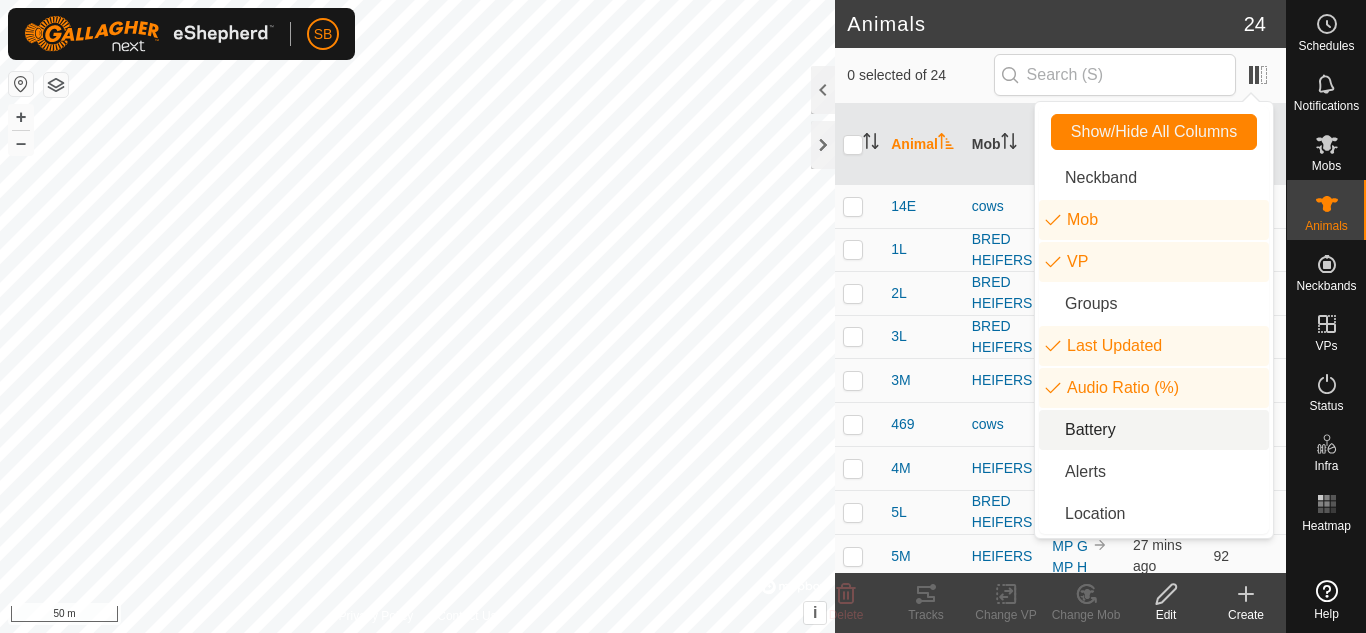 click on "Battery" at bounding box center [1154, 430] 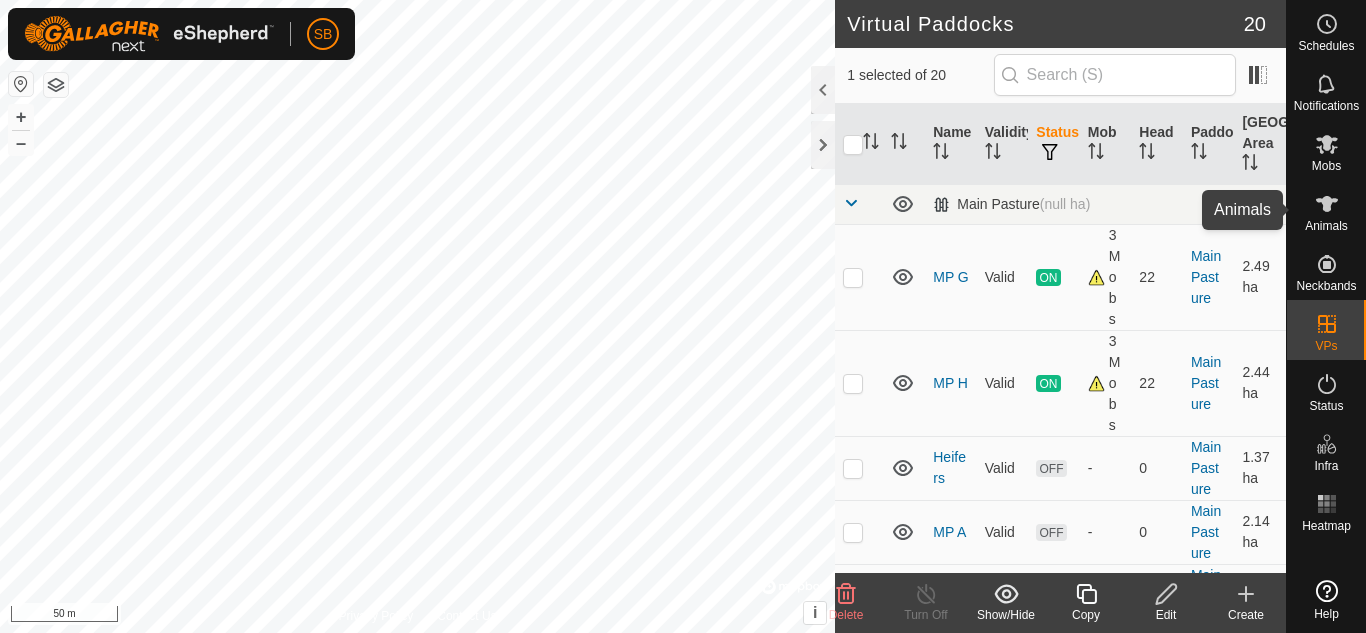 click 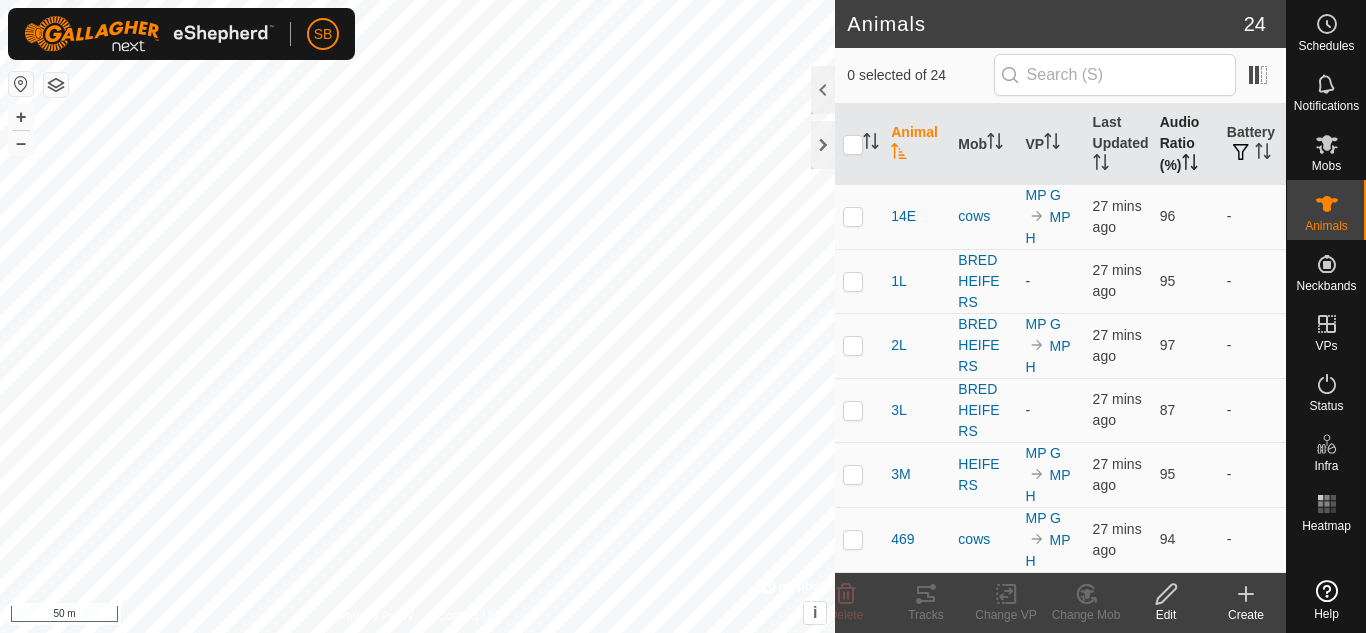click 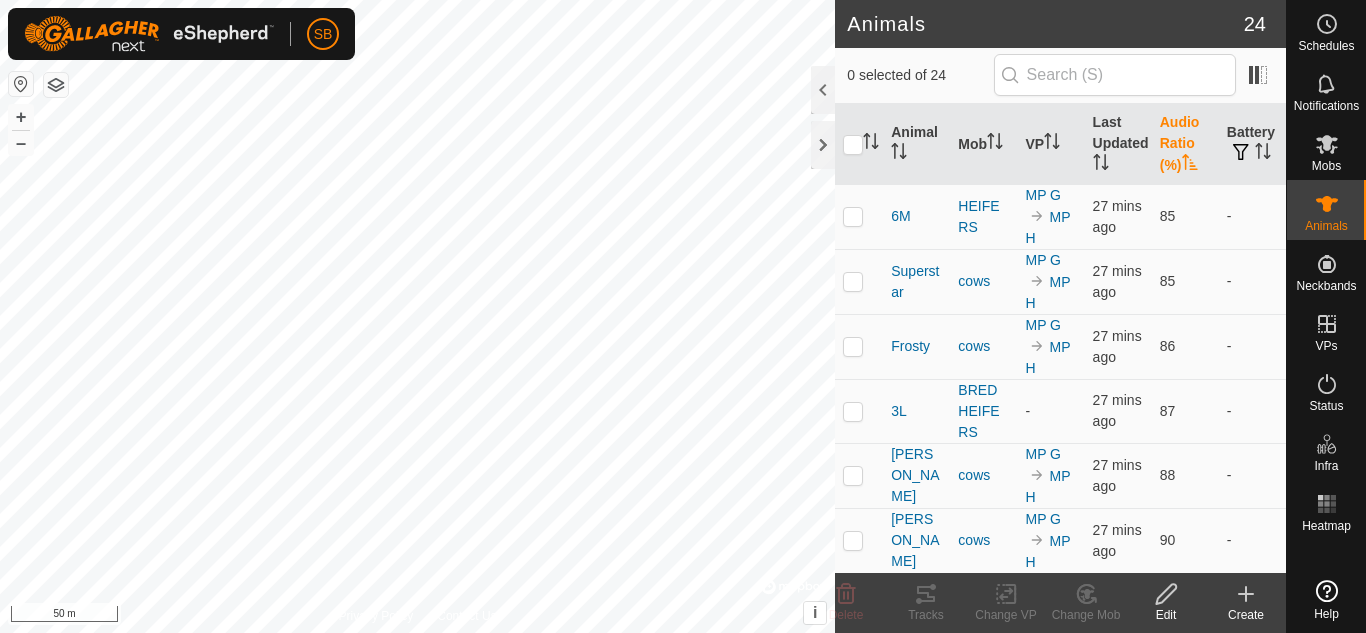 click 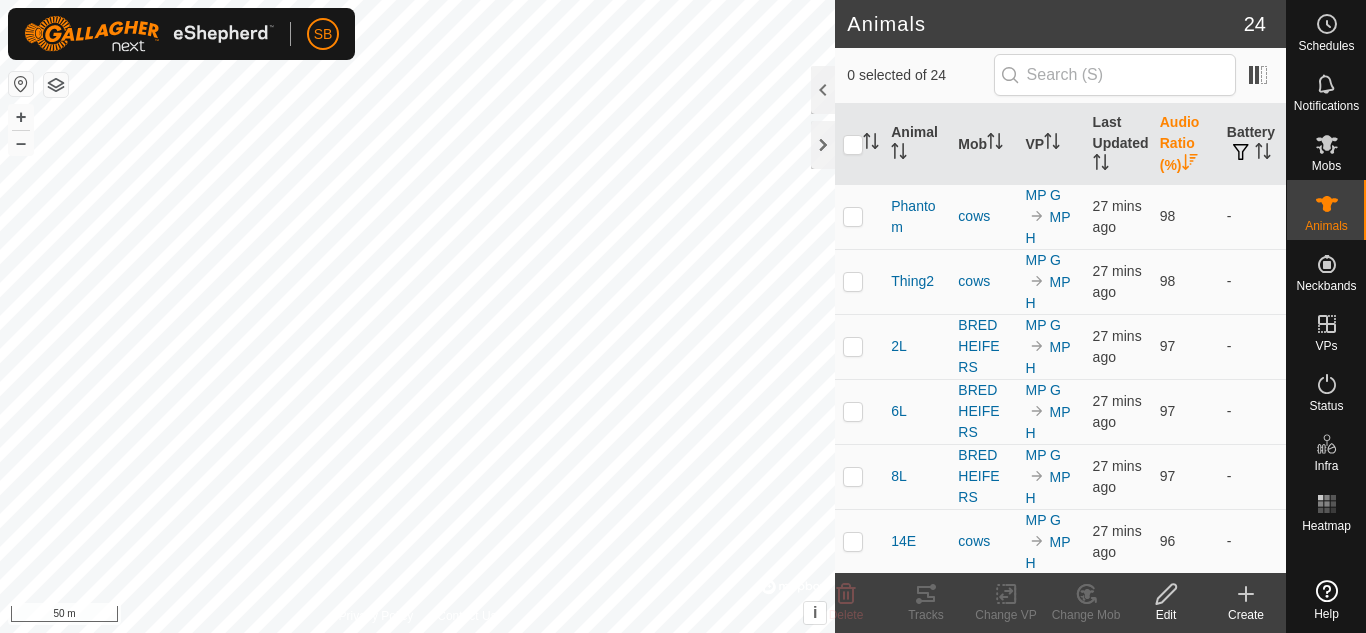 click on "Audio Ratio (%)" at bounding box center (1185, 144) 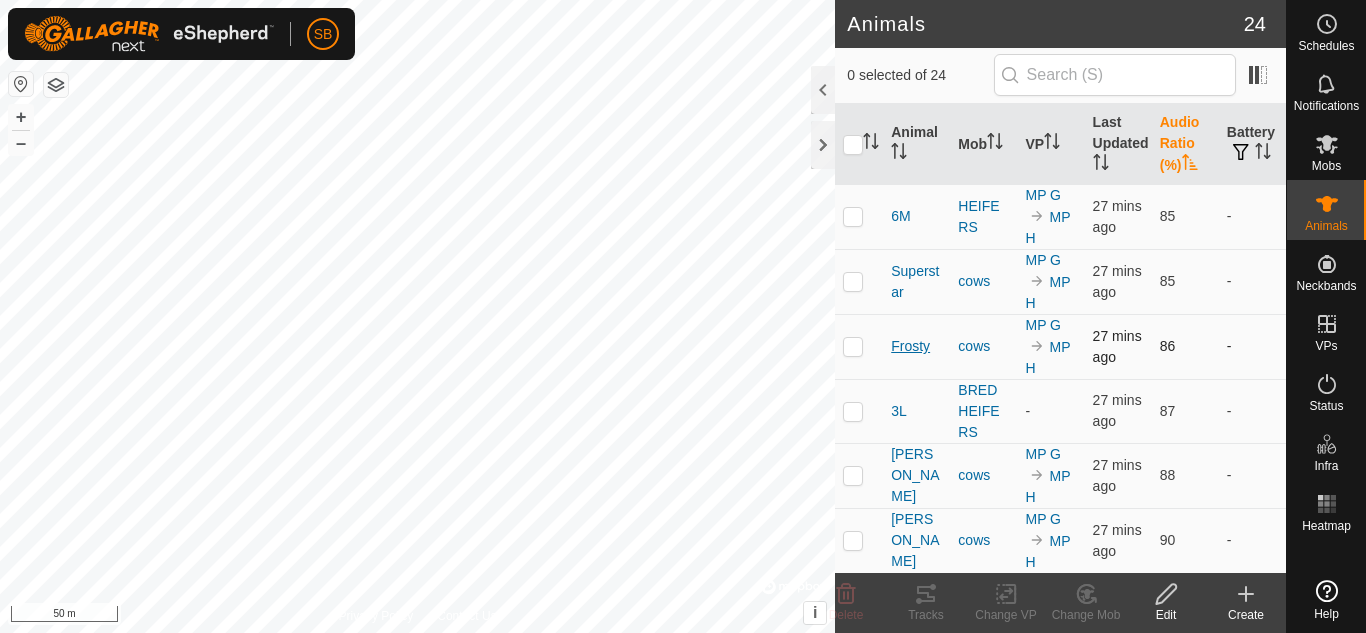 click on "Frosty" at bounding box center (910, 346) 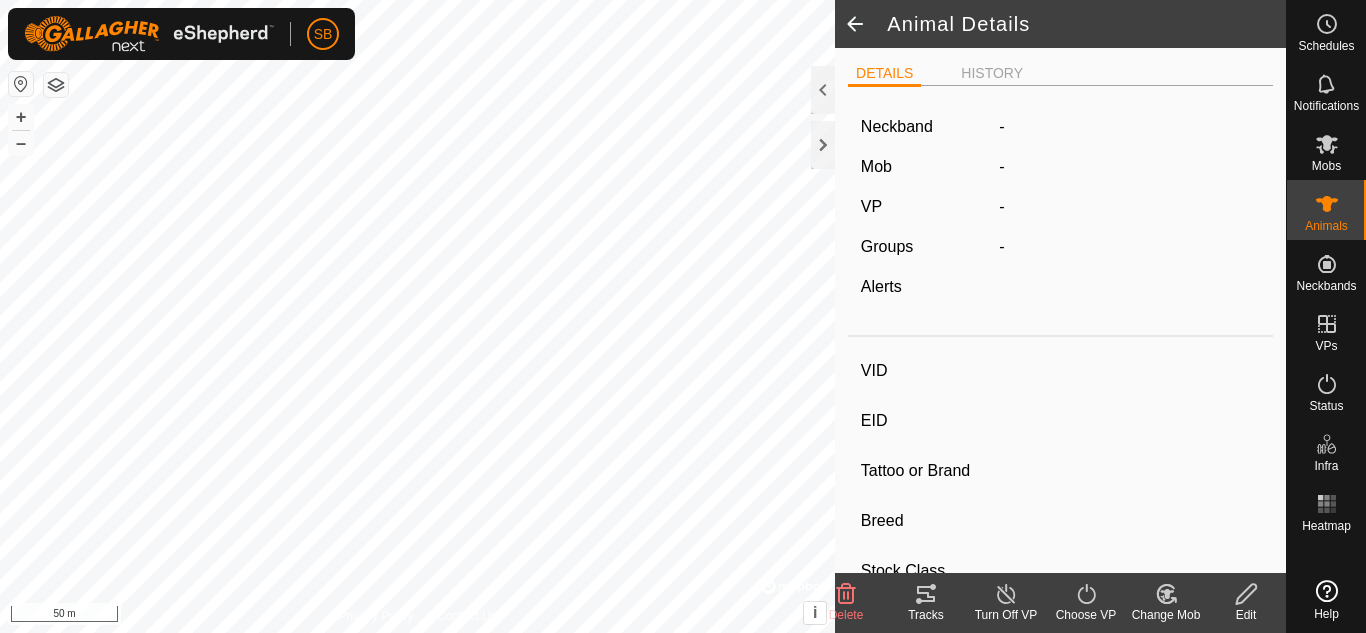 type on "Frosty" 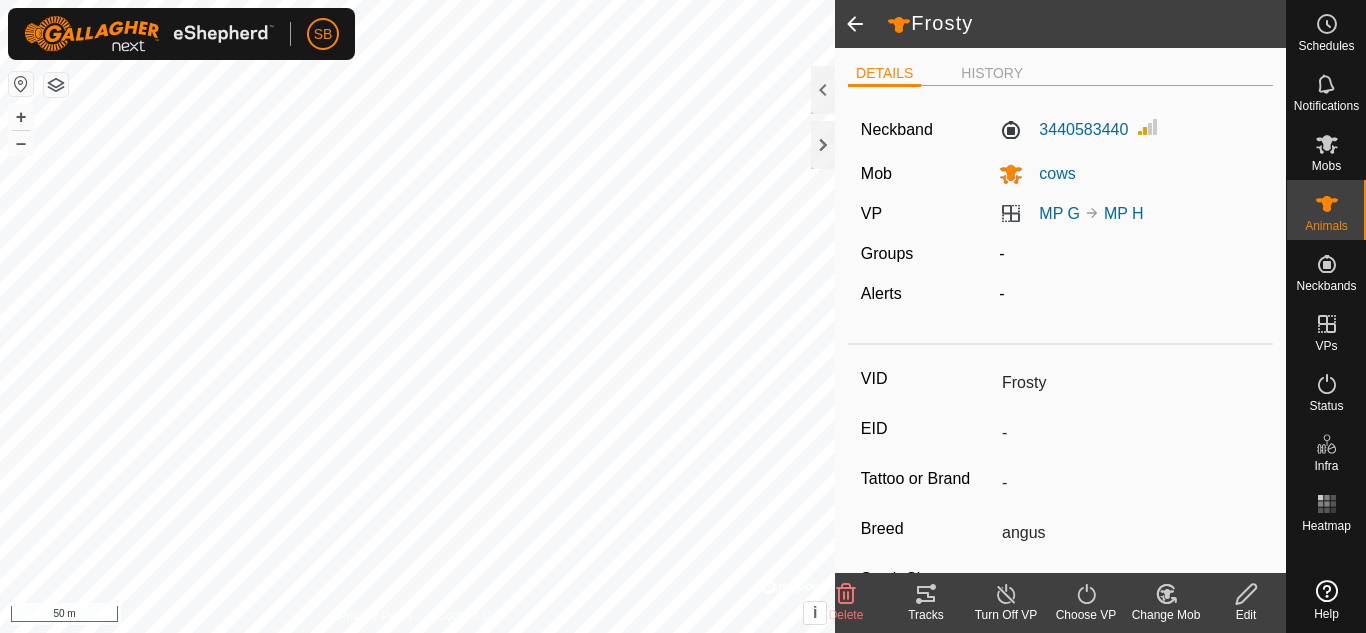 click 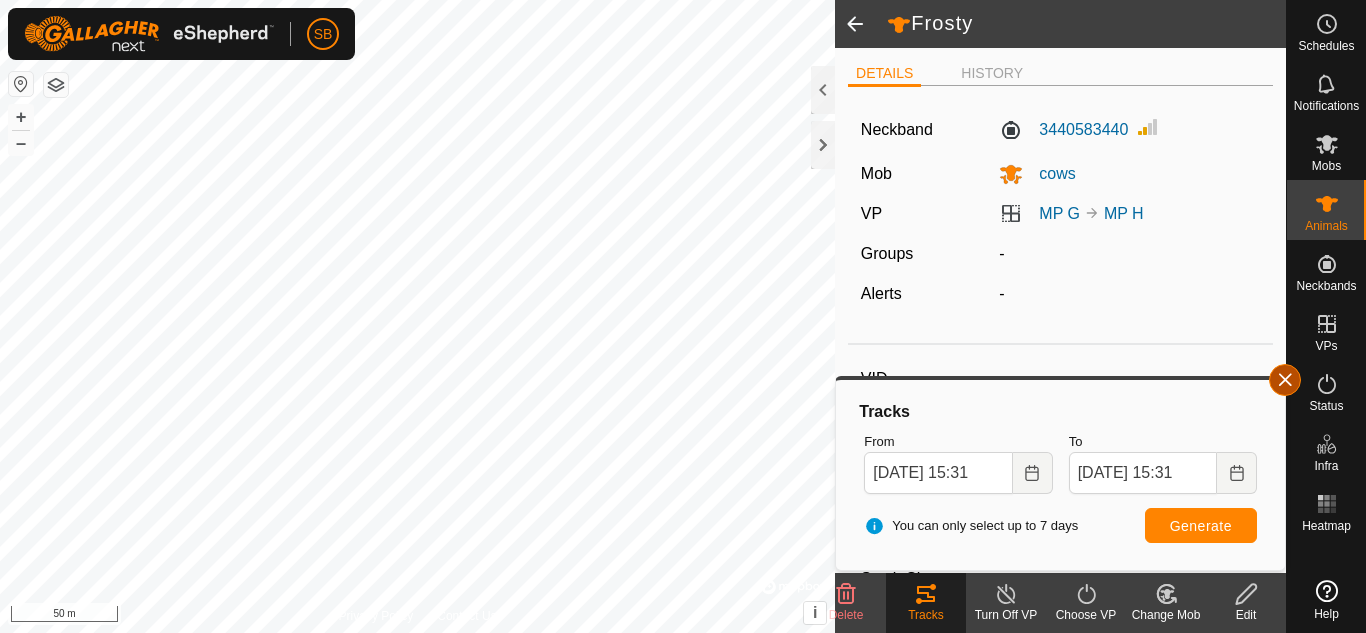 click at bounding box center [1285, 380] 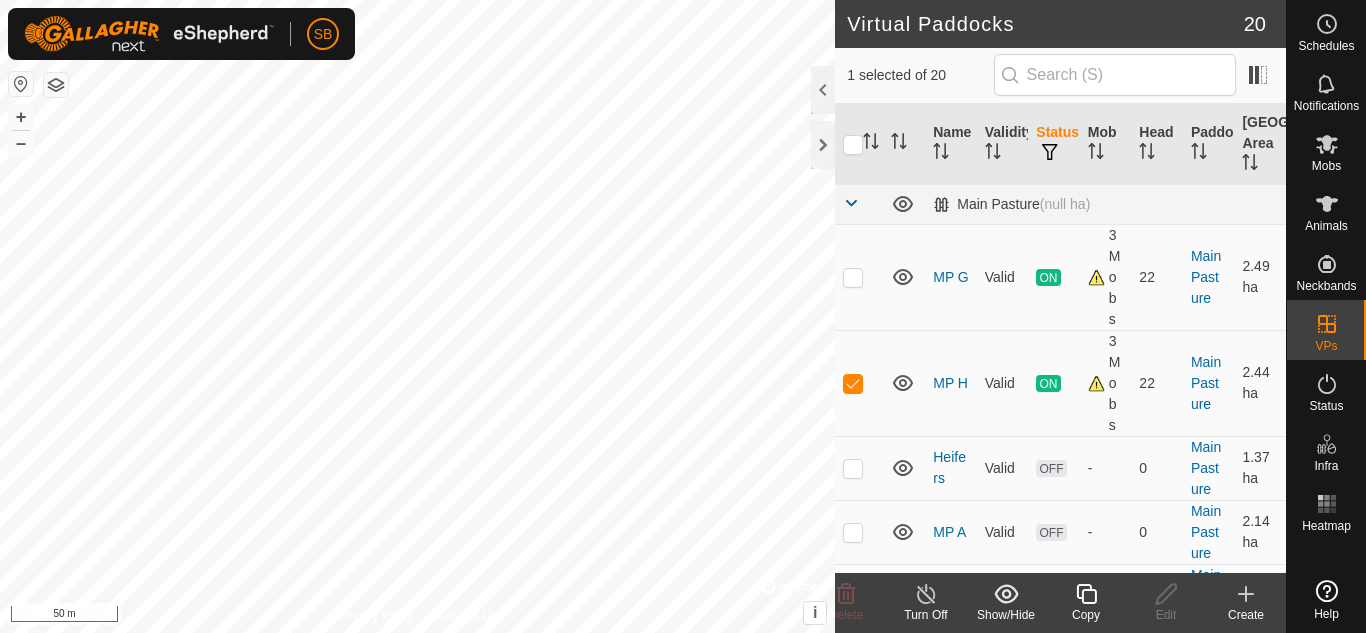 checkbox on "false" 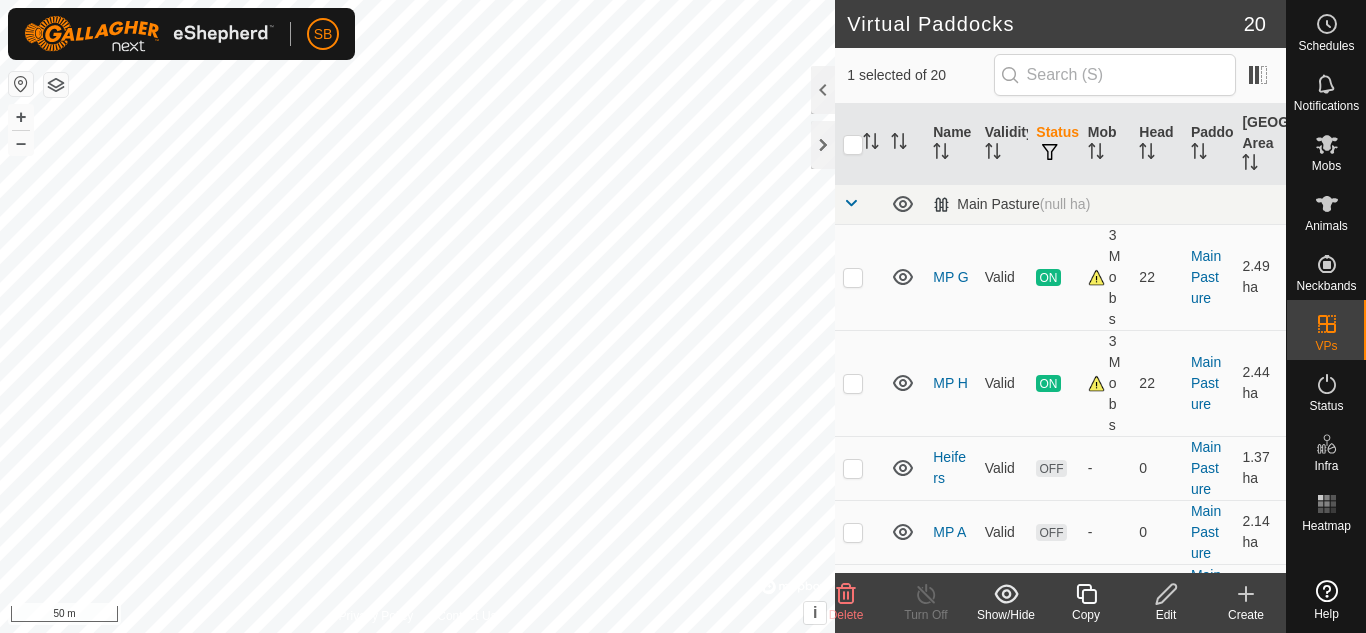 checkbox on "false" 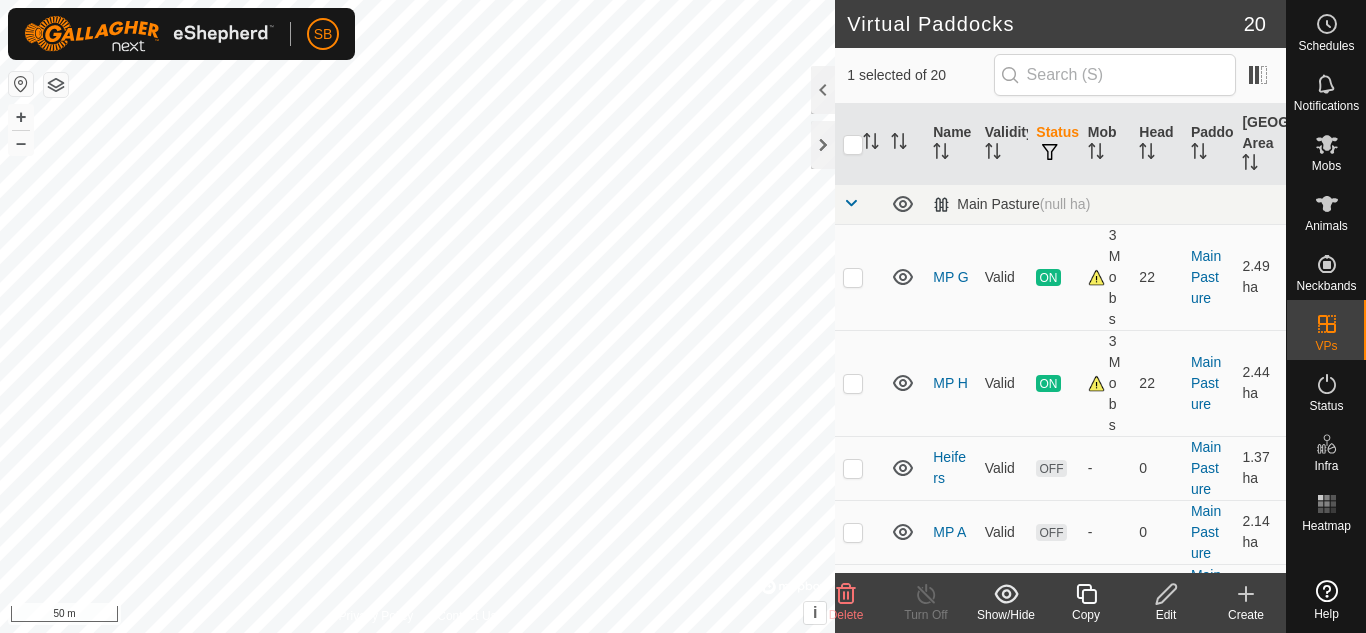 checkbox on "true" 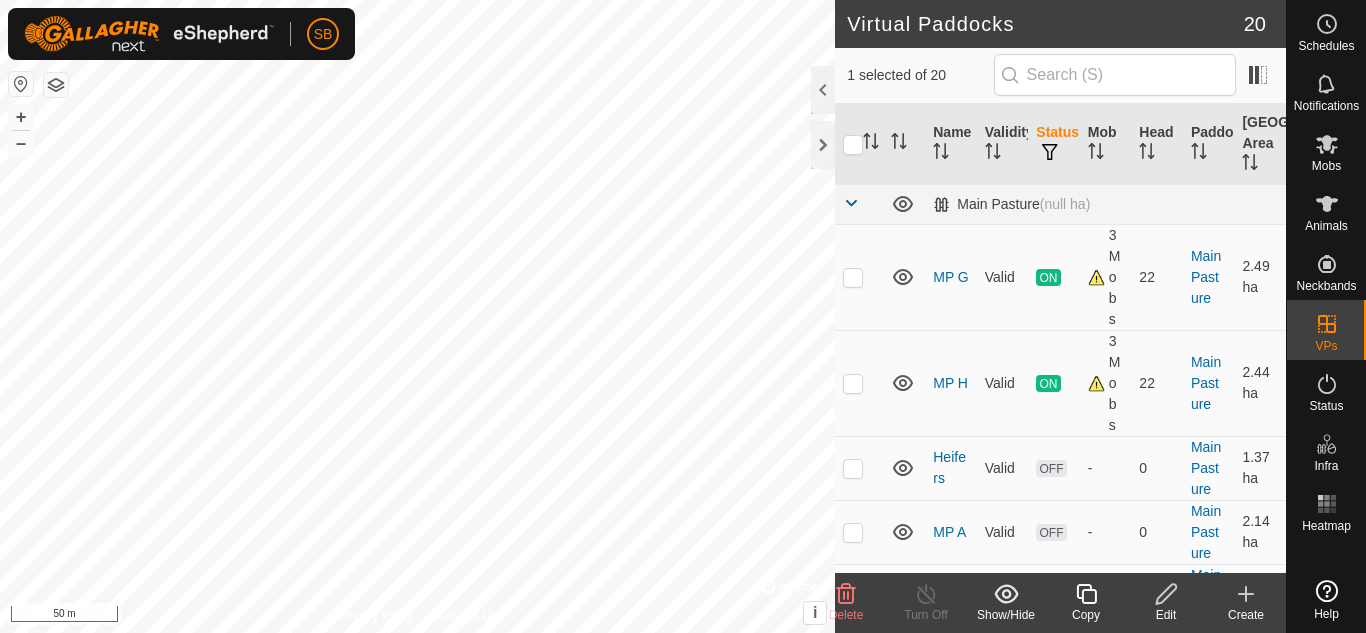 checkbox on "true" 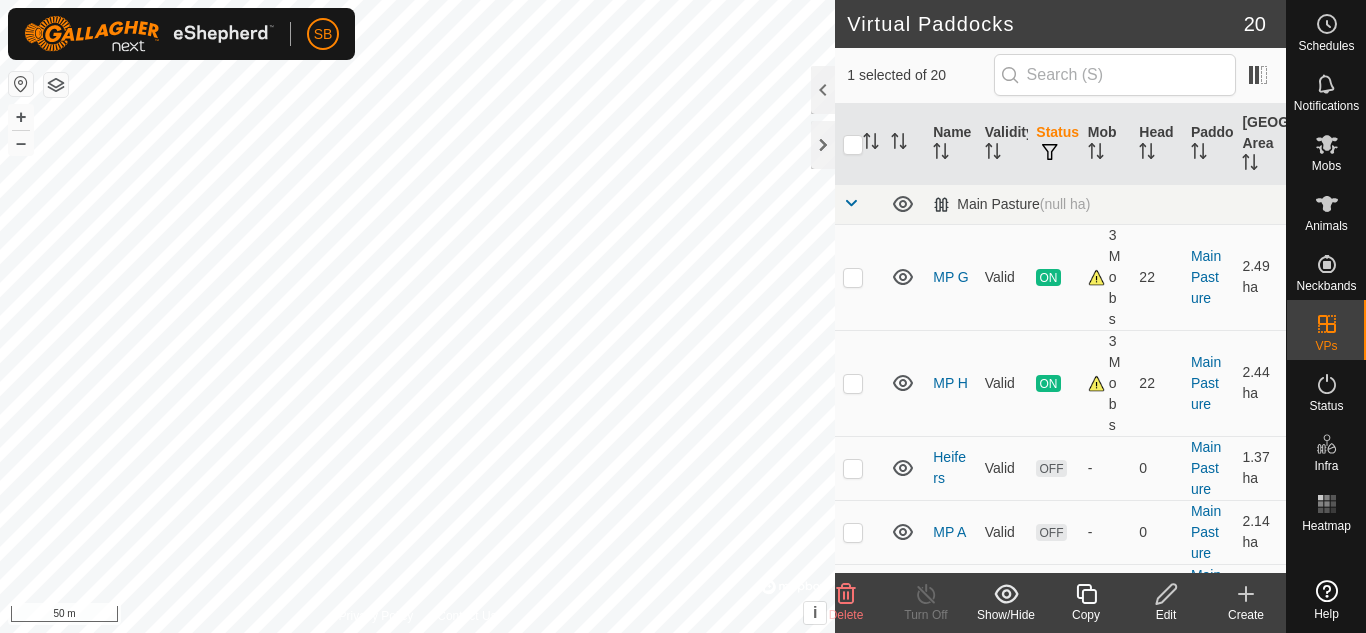 checkbox on "false" 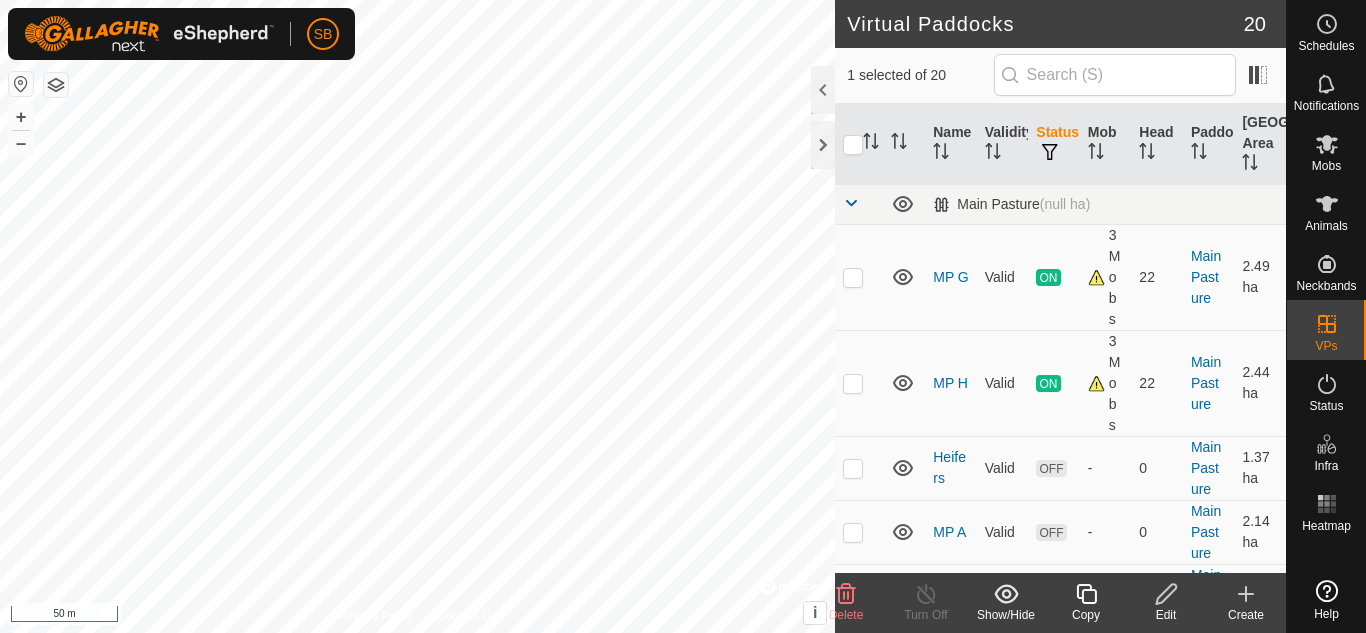 checkbox on "false" 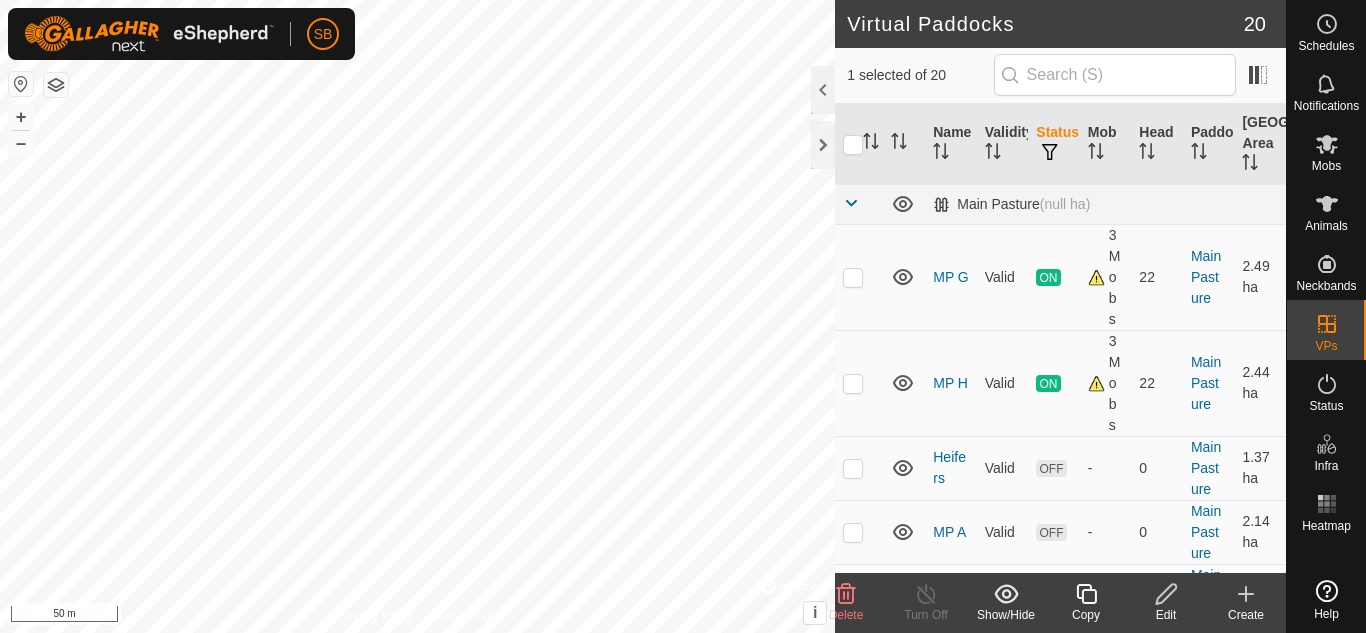 checkbox on "true" 